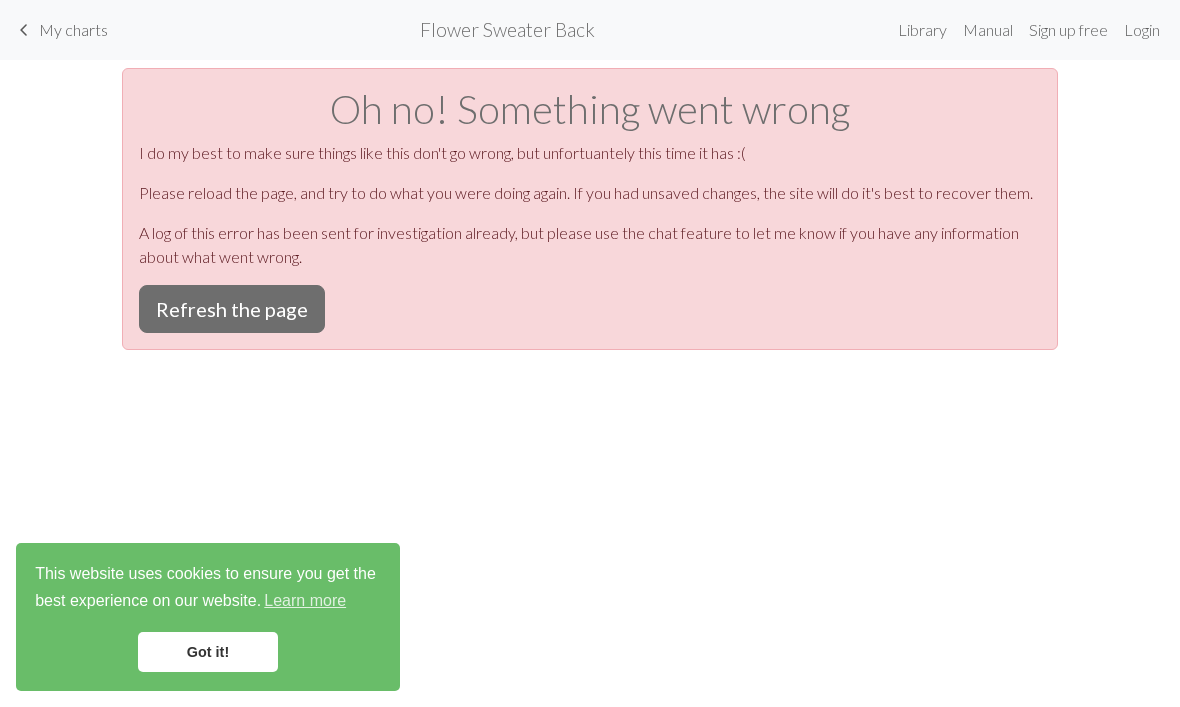 scroll, scrollTop: 0, scrollLeft: 0, axis: both 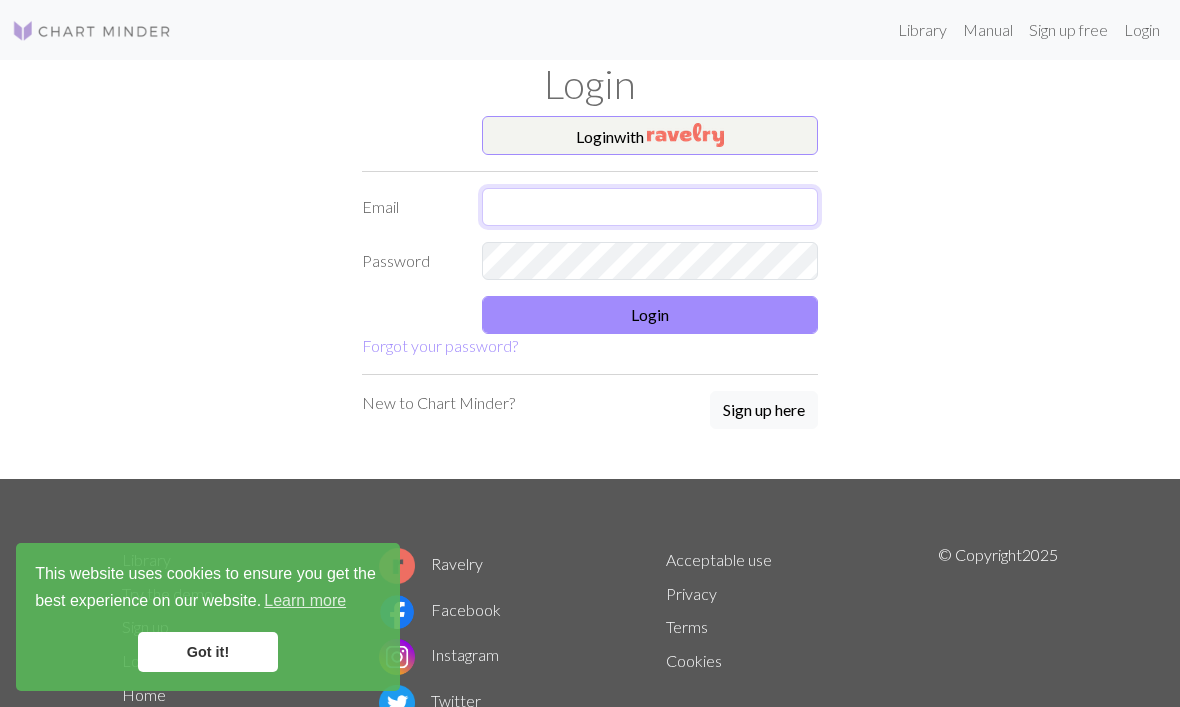type on "[USERNAME]@example.com" 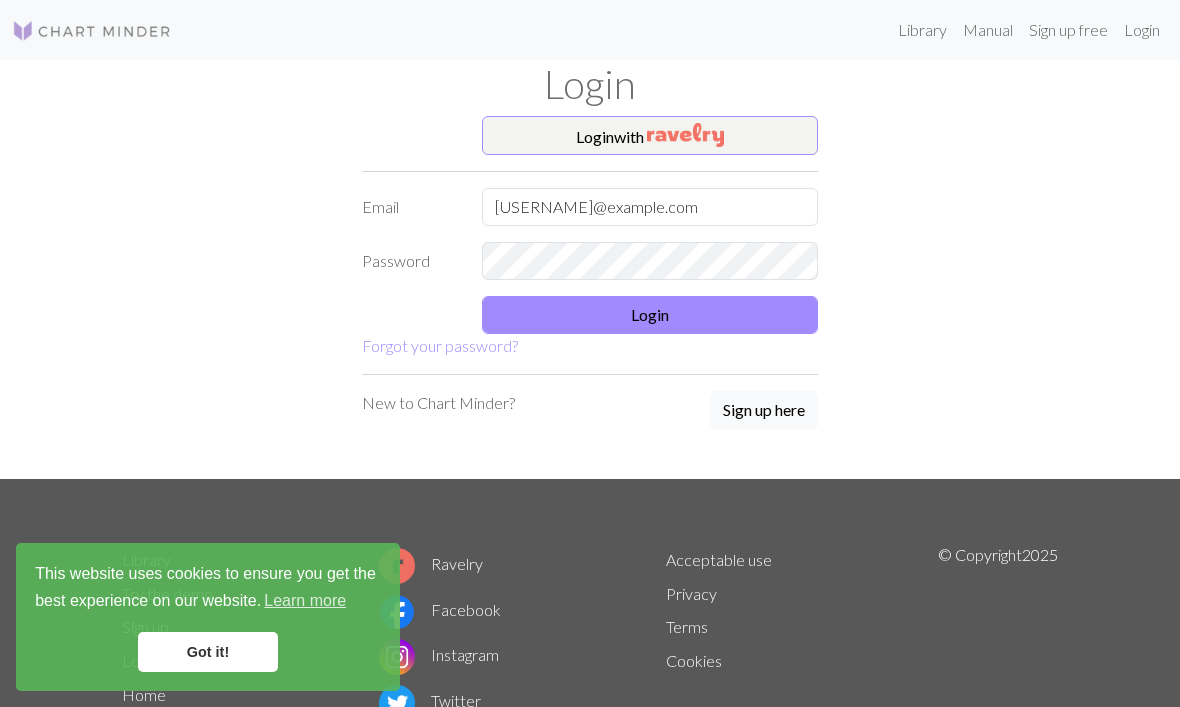 click on "Login" at bounding box center [650, 315] 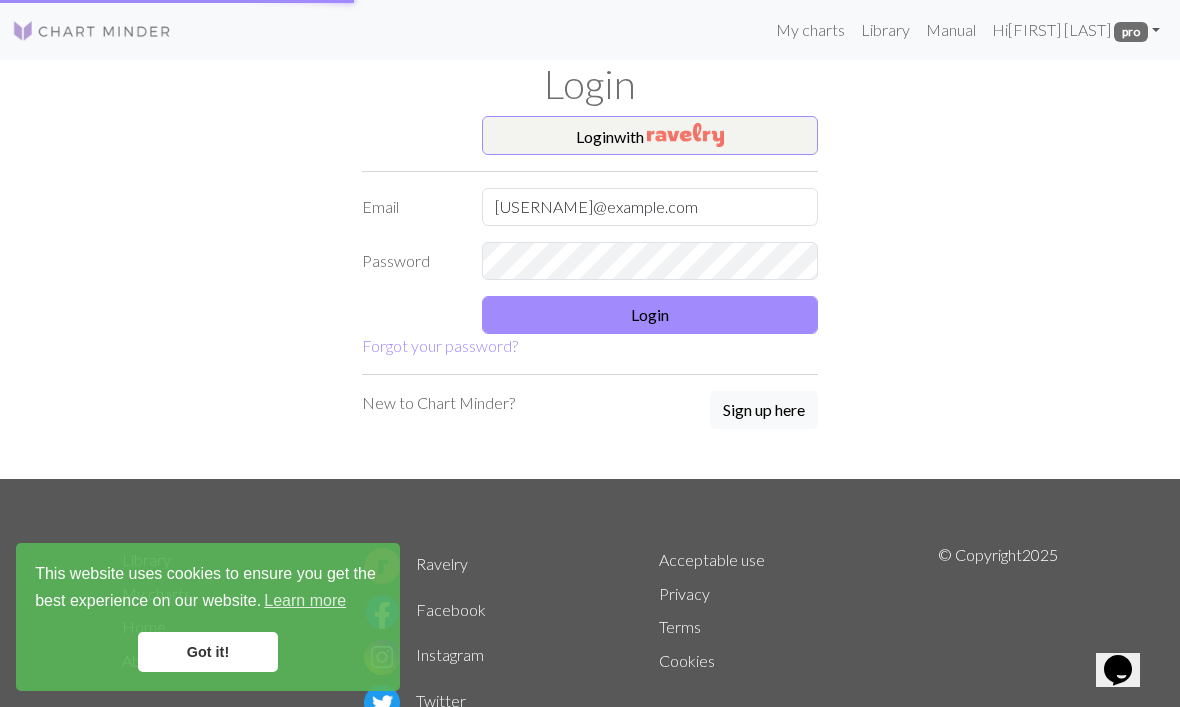 scroll, scrollTop: 0, scrollLeft: 0, axis: both 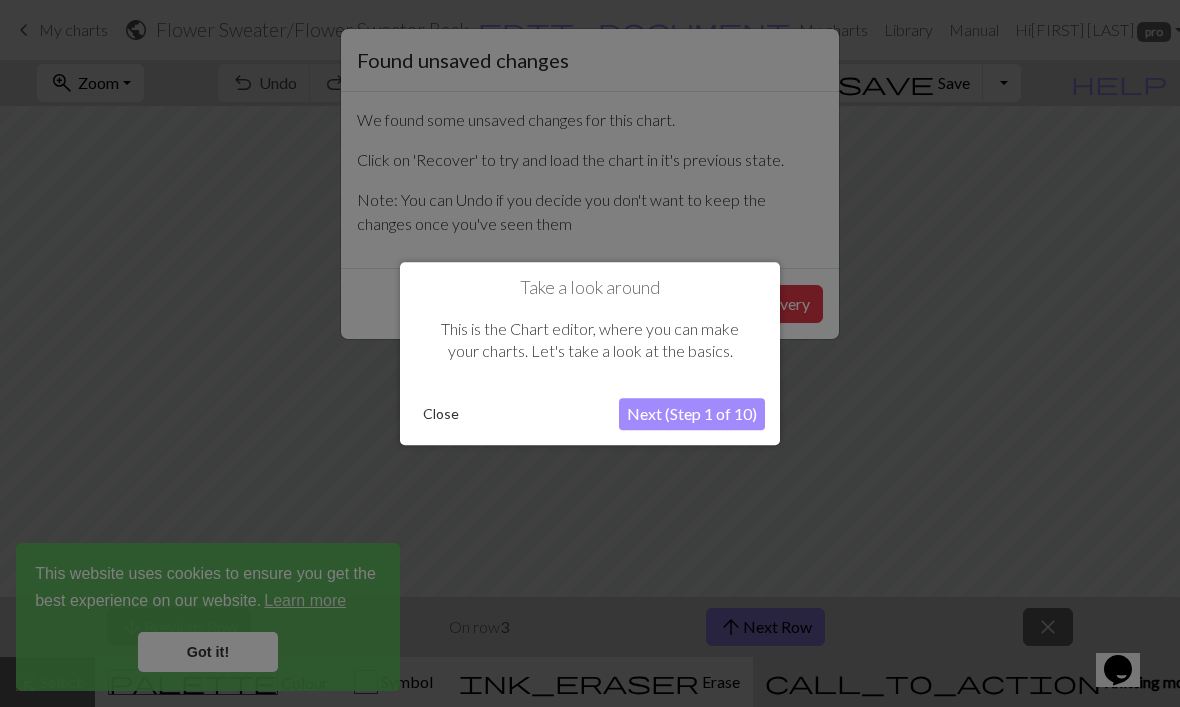 click on "Close" at bounding box center (441, 414) 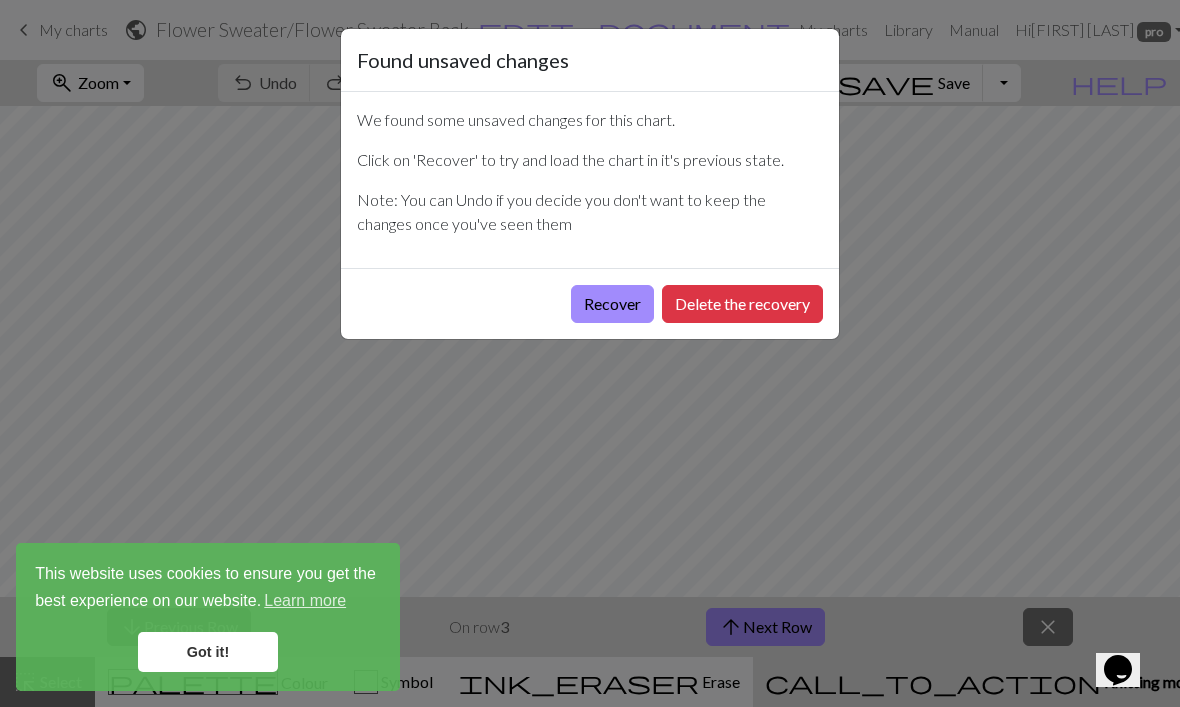 click on "Got it!" at bounding box center (208, 652) 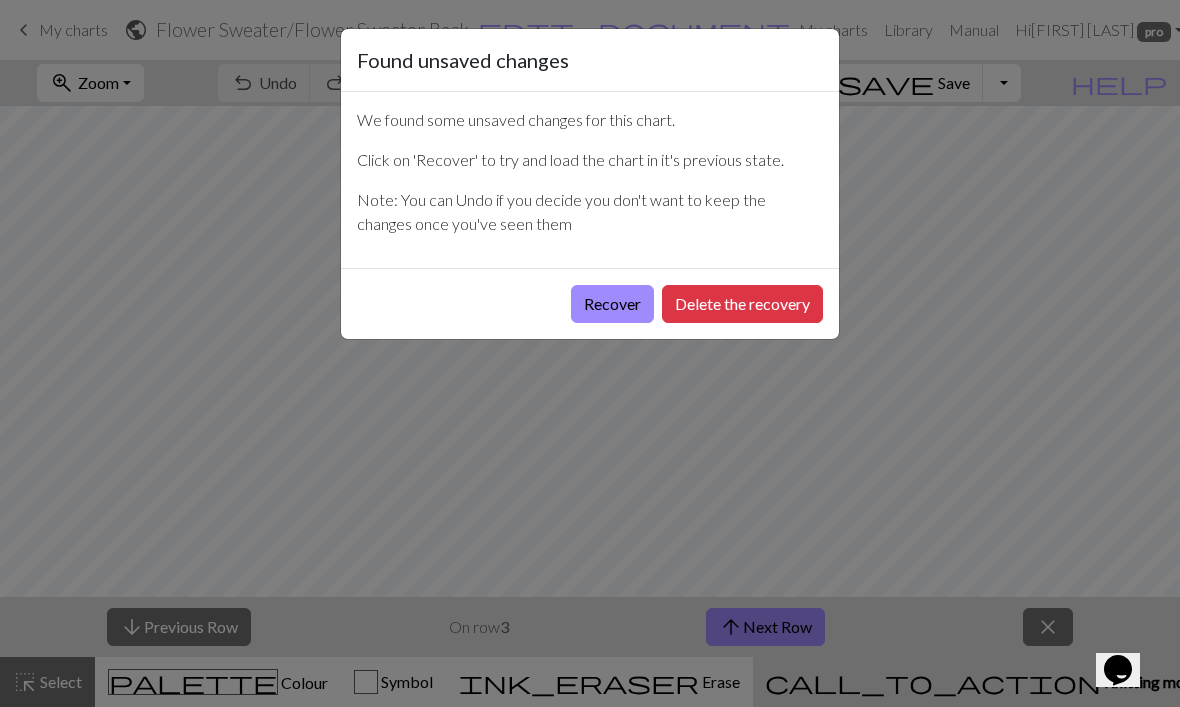 click on "Recover" at bounding box center [612, 304] 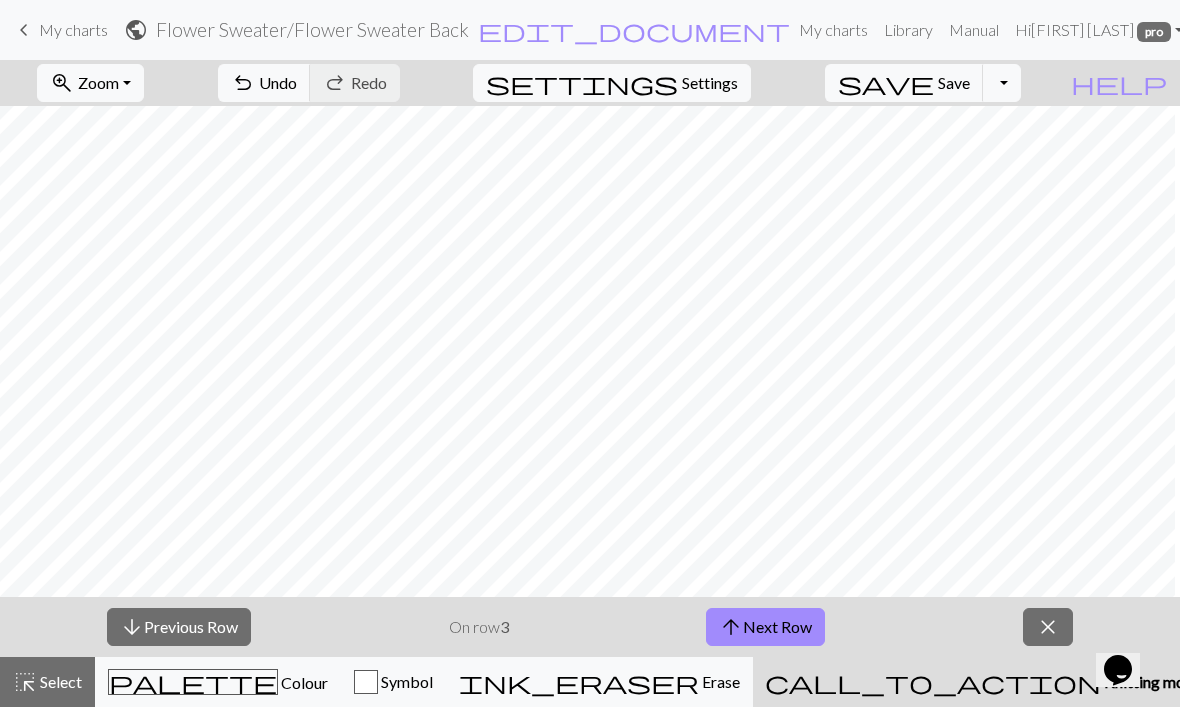 scroll, scrollTop: 987, scrollLeft: 428, axis: both 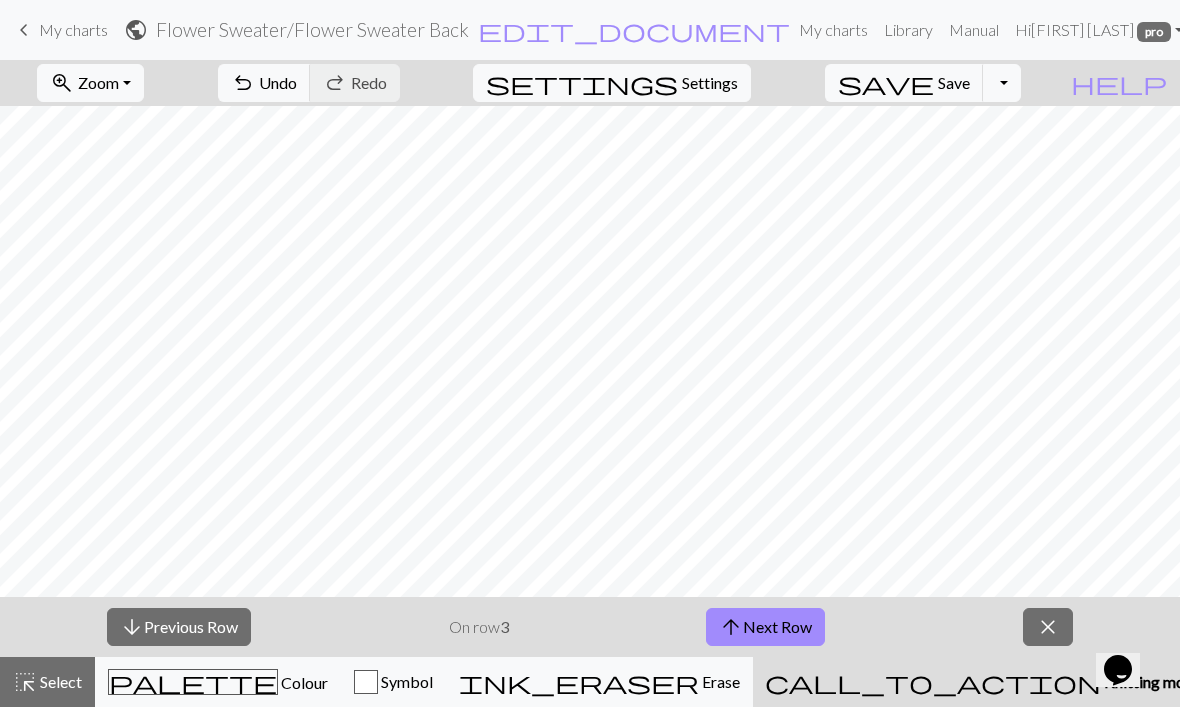 click on "Flower Sweater  /  Flower Sweater Back" at bounding box center (312, 29) 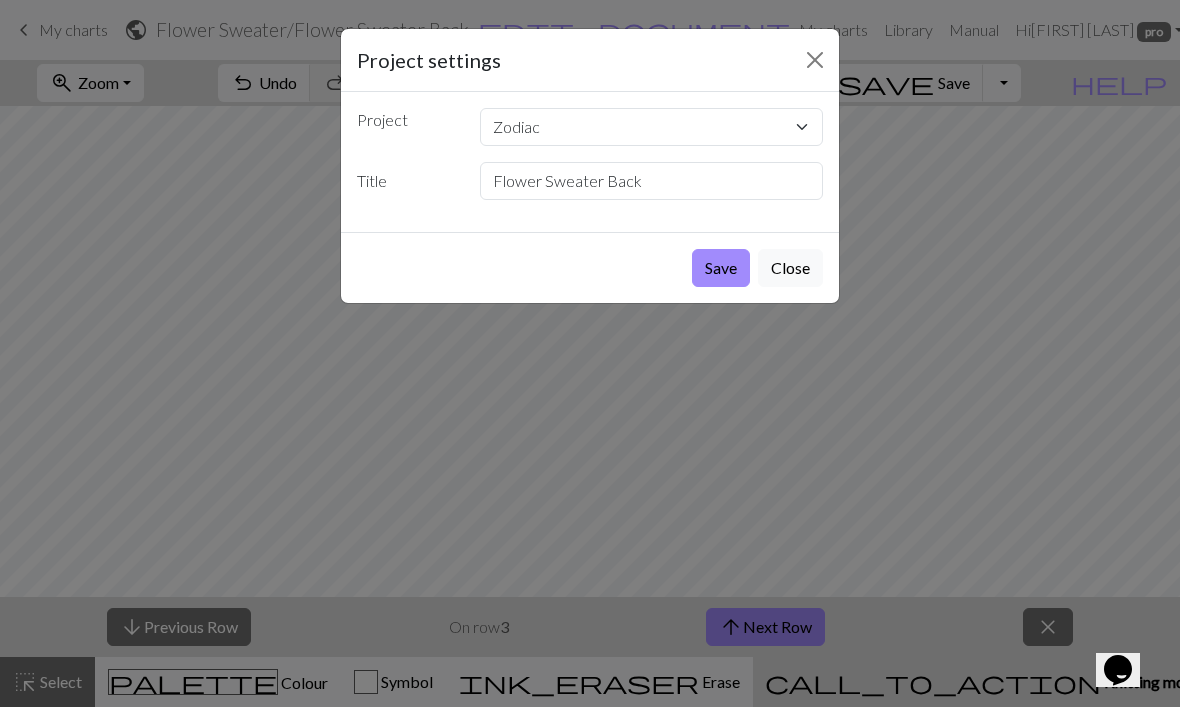 click at bounding box center (815, 60) 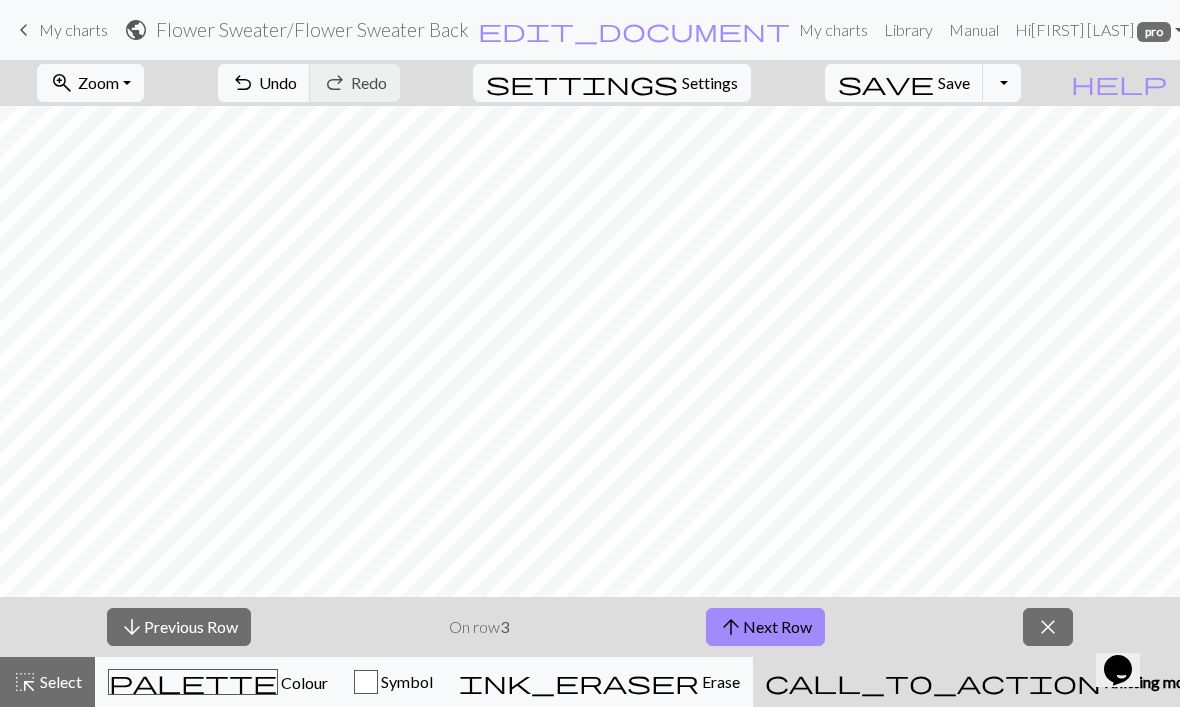 click on "My charts" at bounding box center [833, 30] 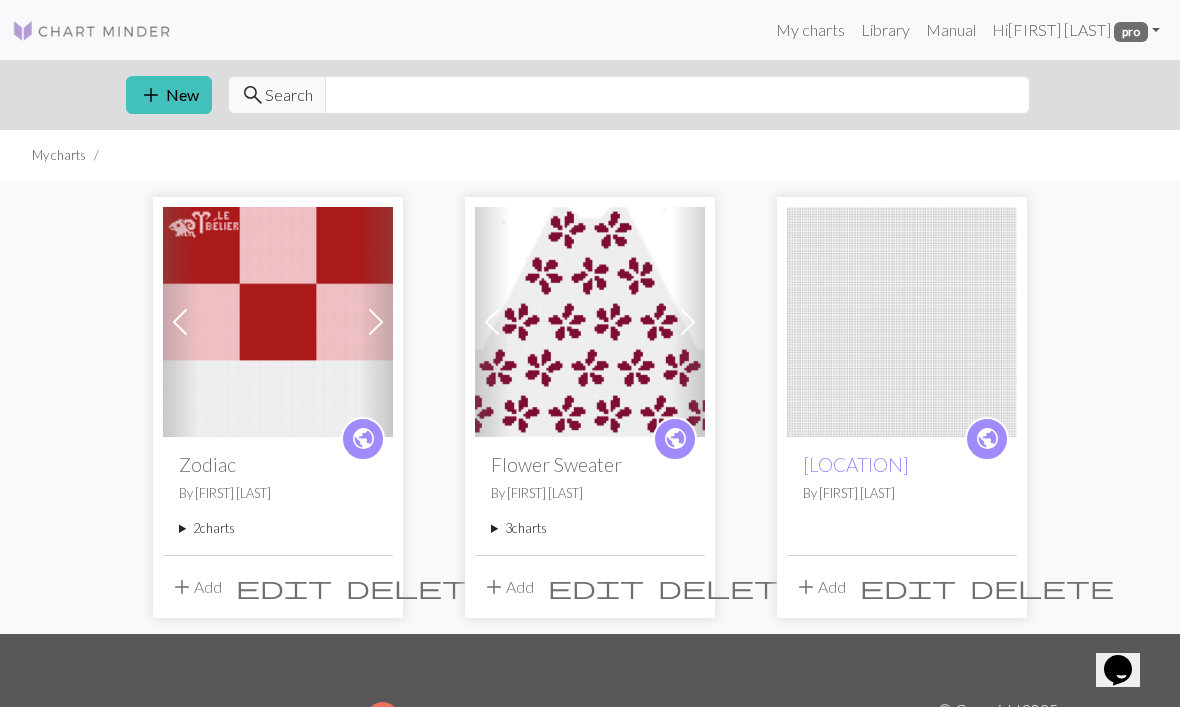 click at bounding box center (688, 322) 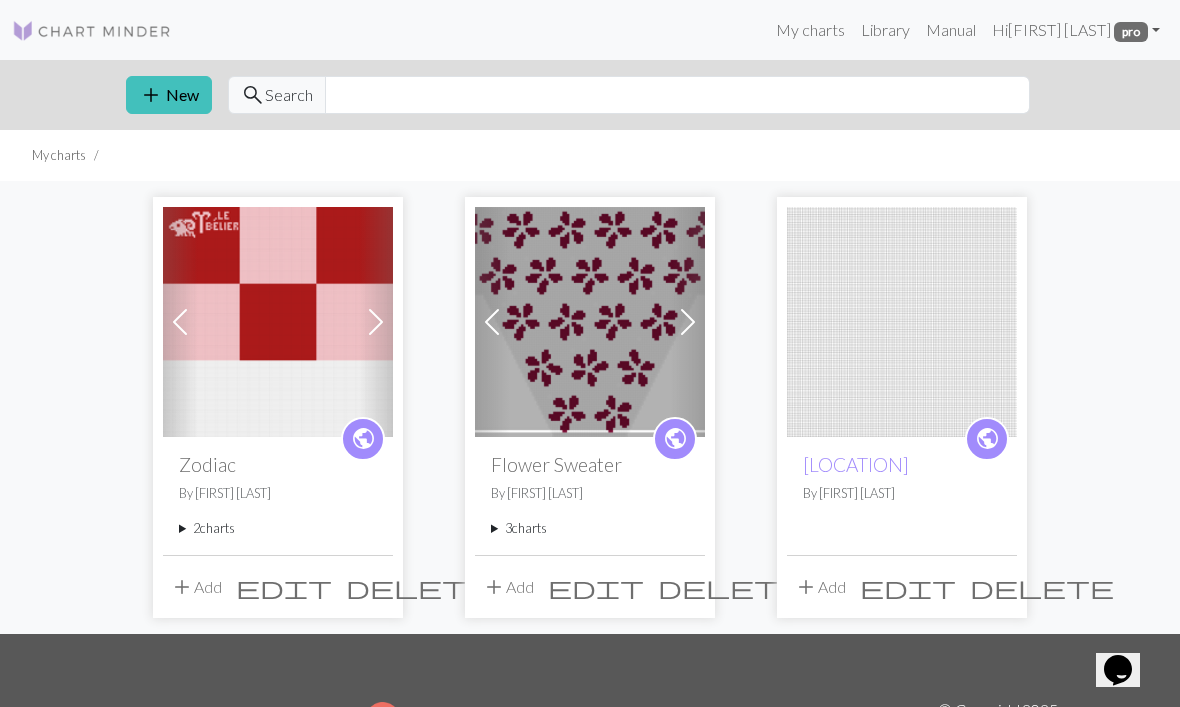 click on "3  charts" at bounding box center [590, 528] 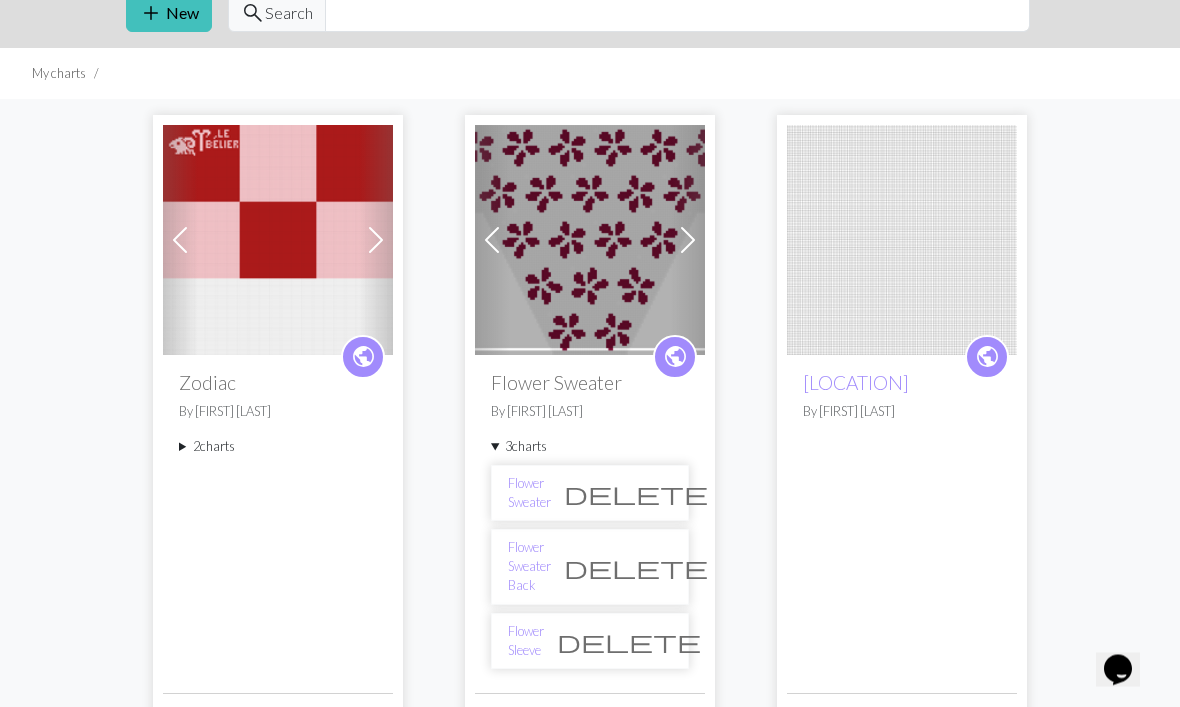 scroll, scrollTop: 82, scrollLeft: 0, axis: vertical 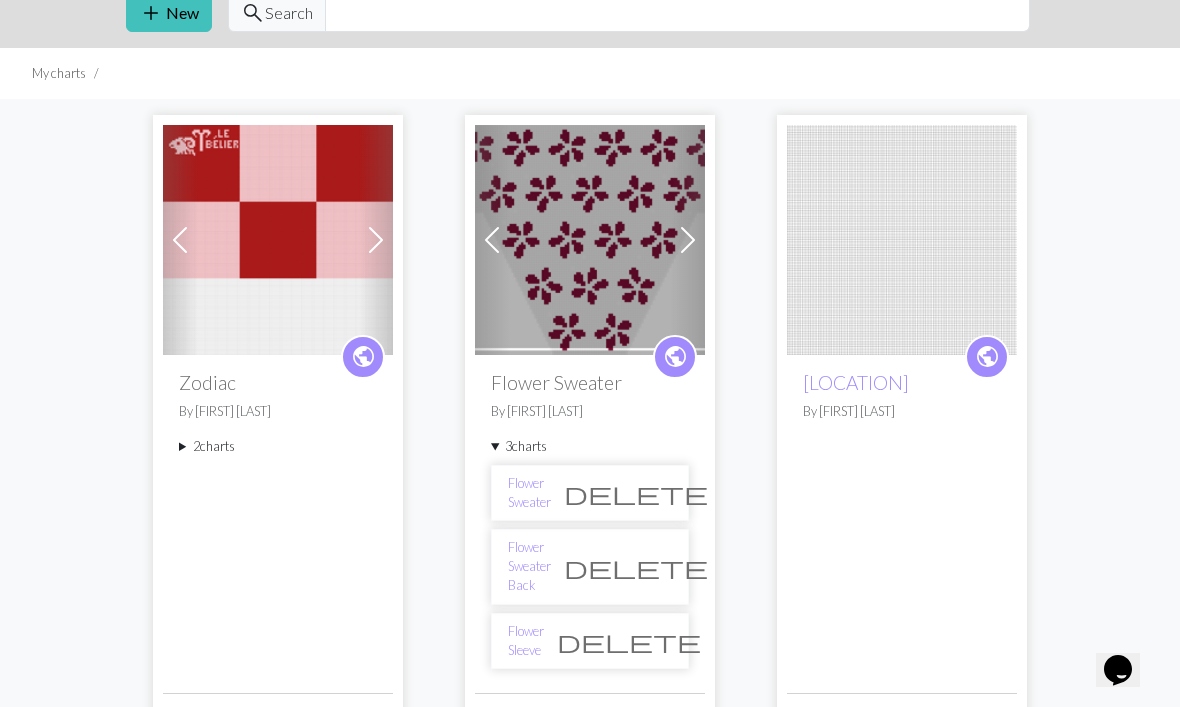 click on "Flower Sweater Back" at bounding box center (529, 567) 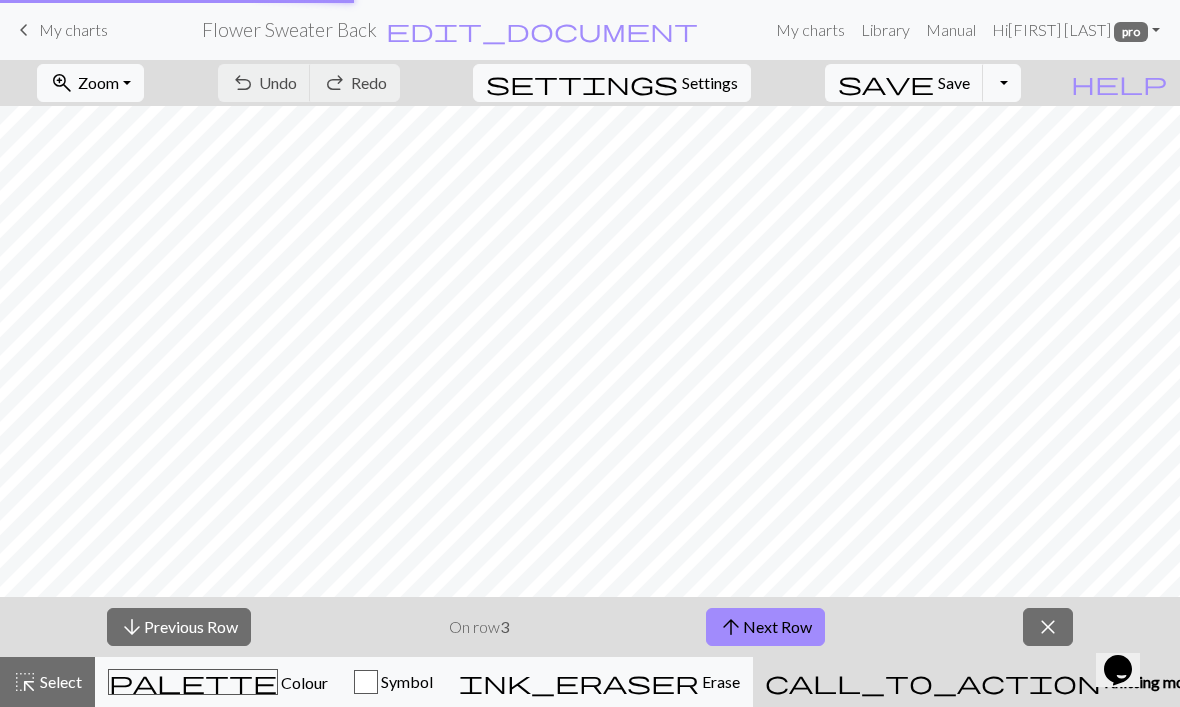 scroll, scrollTop: 0, scrollLeft: 0, axis: both 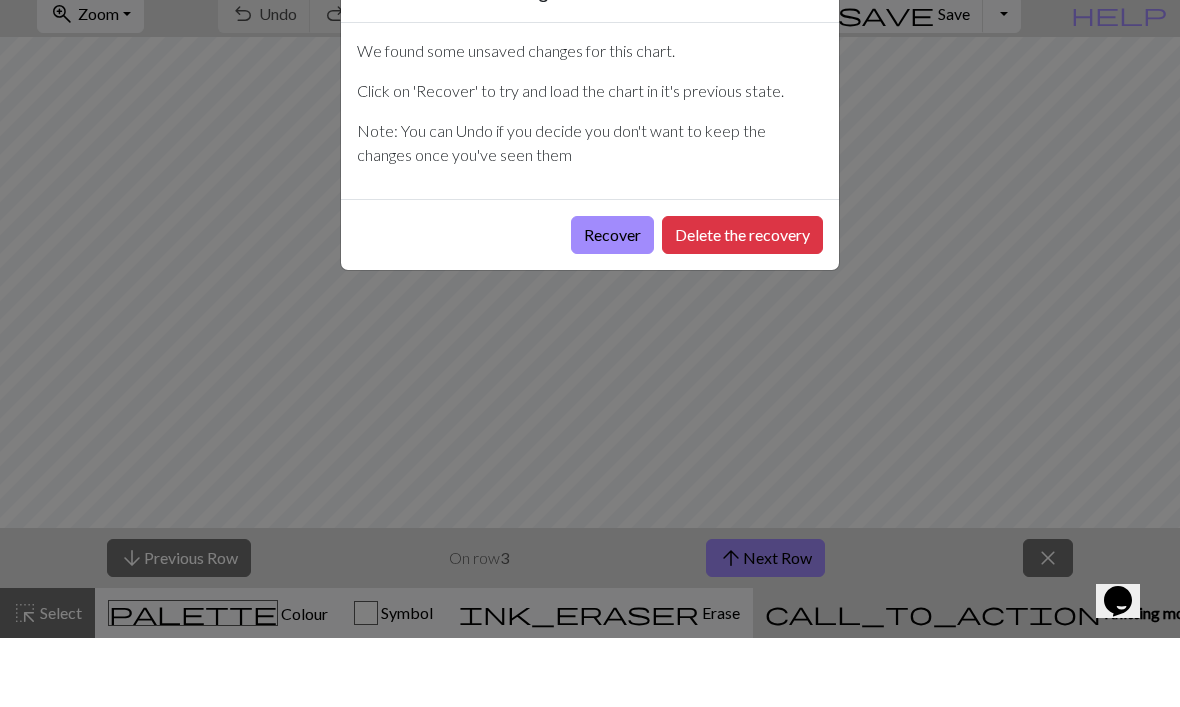 click on "Delete the recovery" at bounding box center (742, 304) 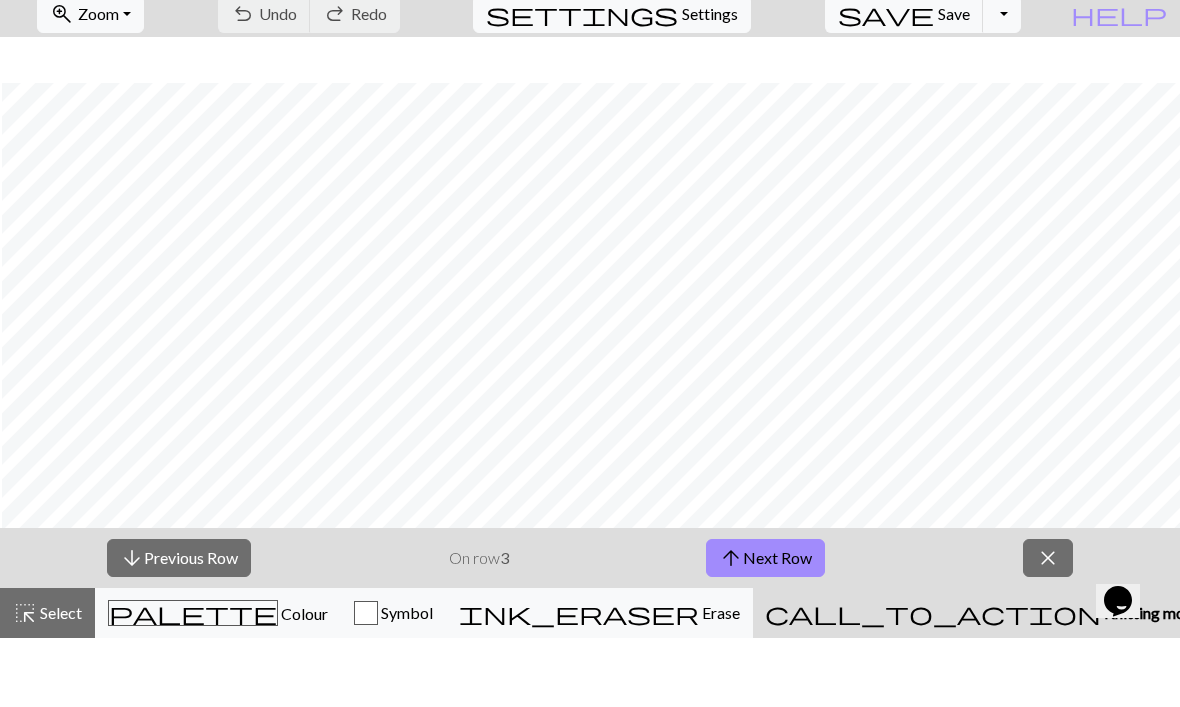 scroll, scrollTop: 0, scrollLeft: 0, axis: both 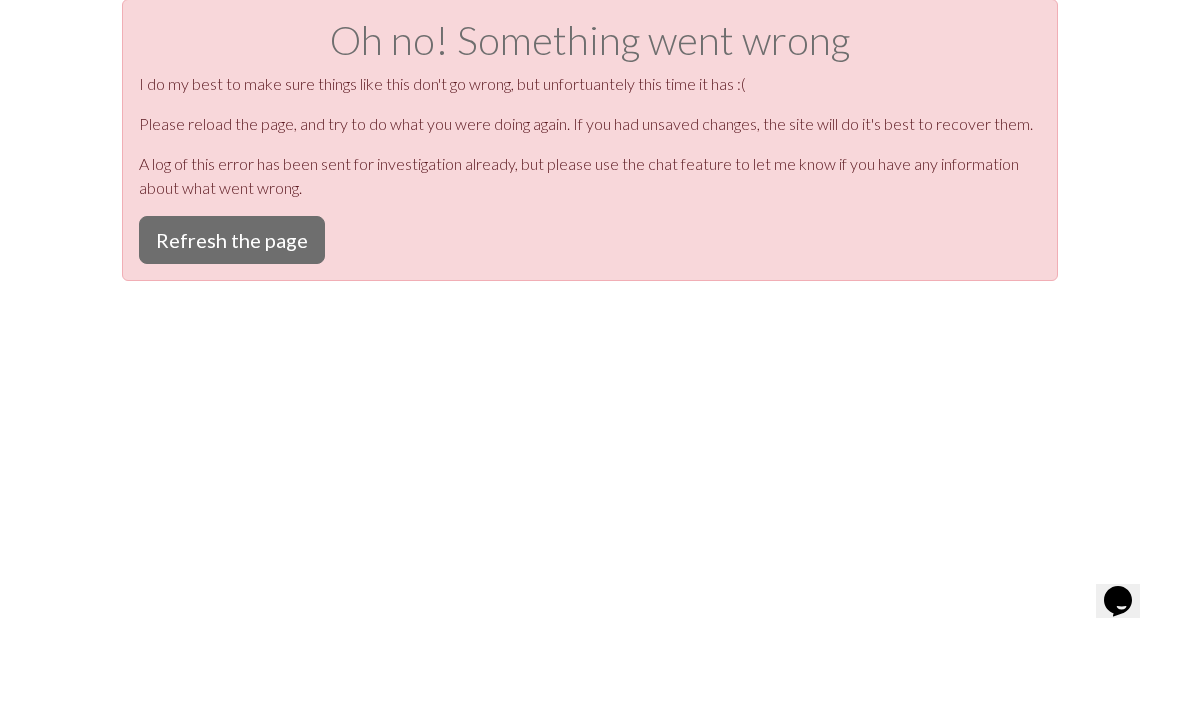 click on "Refresh the page" at bounding box center [232, 309] 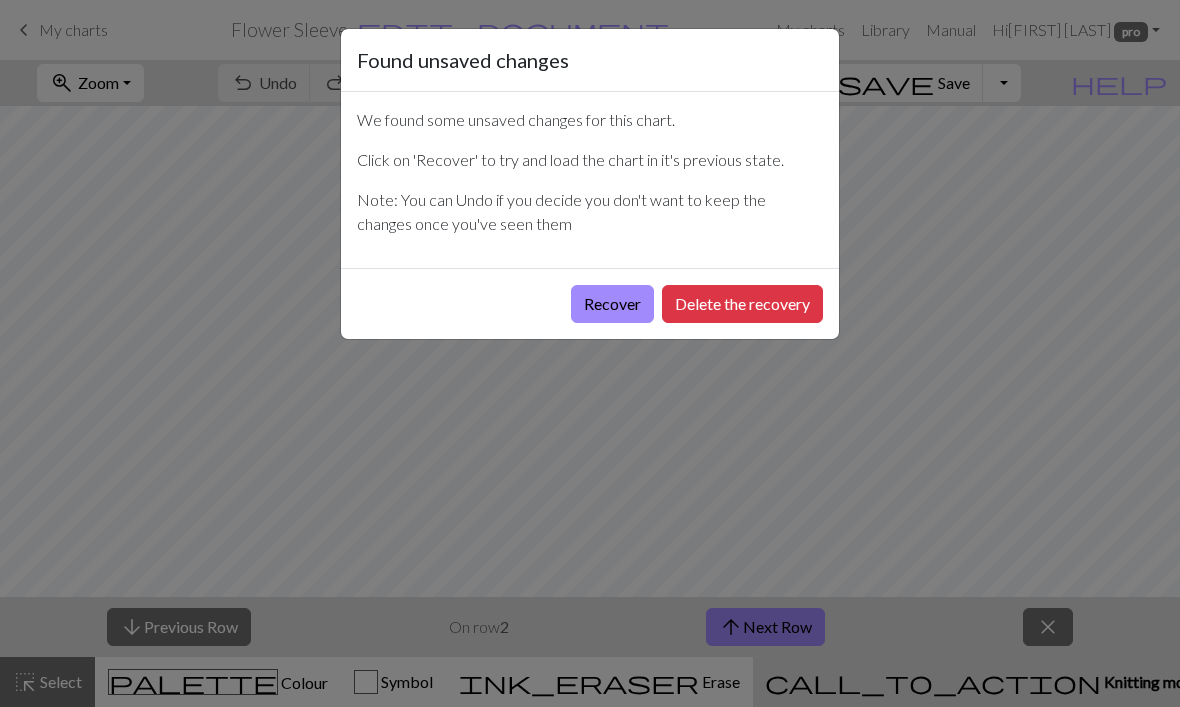 scroll, scrollTop: 0, scrollLeft: 0, axis: both 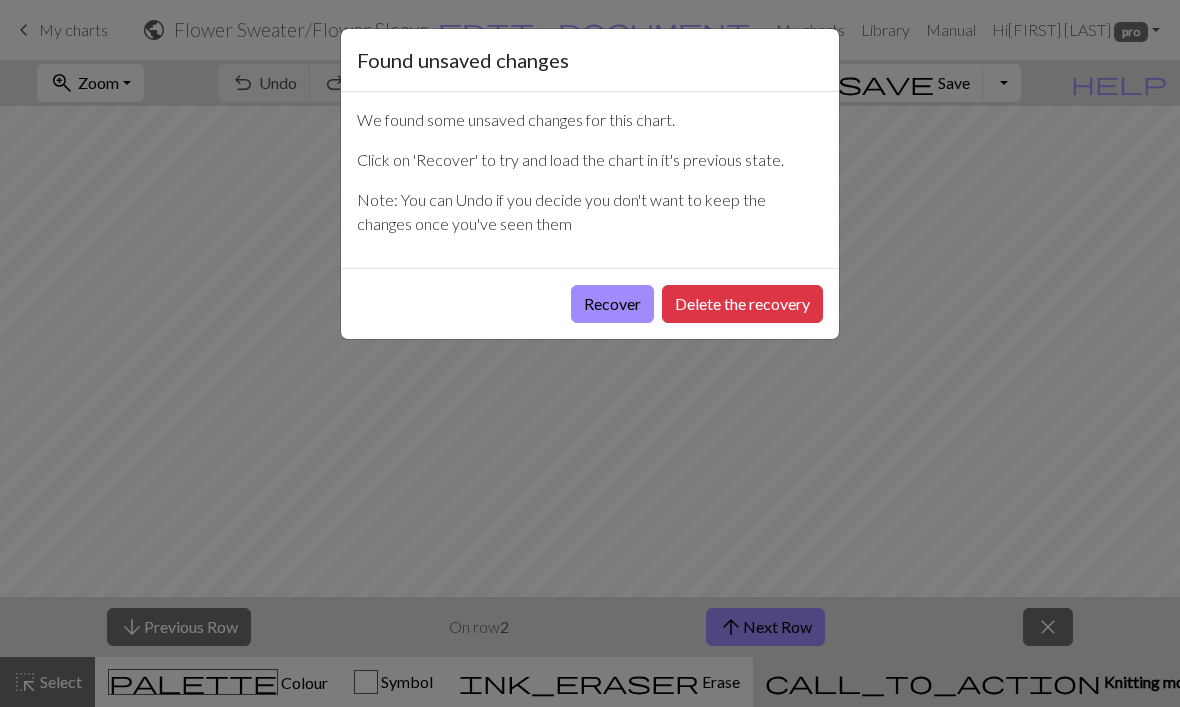 click on "Delete the recovery" at bounding box center [742, 304] 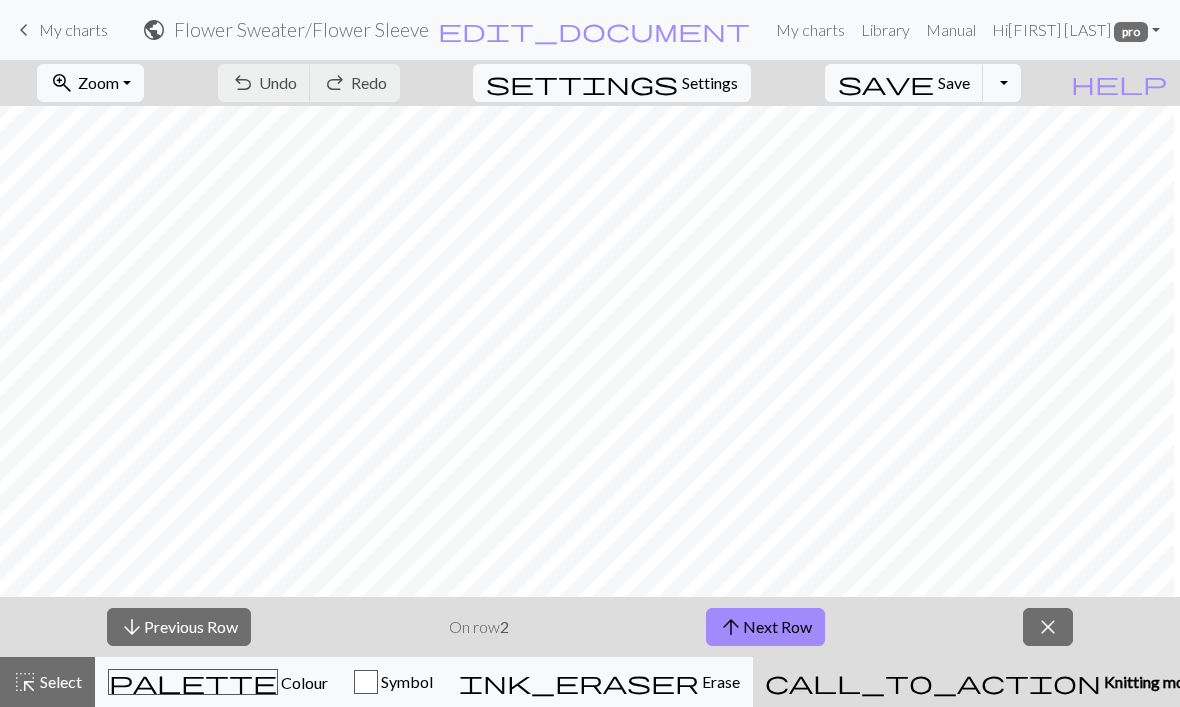 scroll, scrollTop: 1267, scrollLeft: 292, axis: both 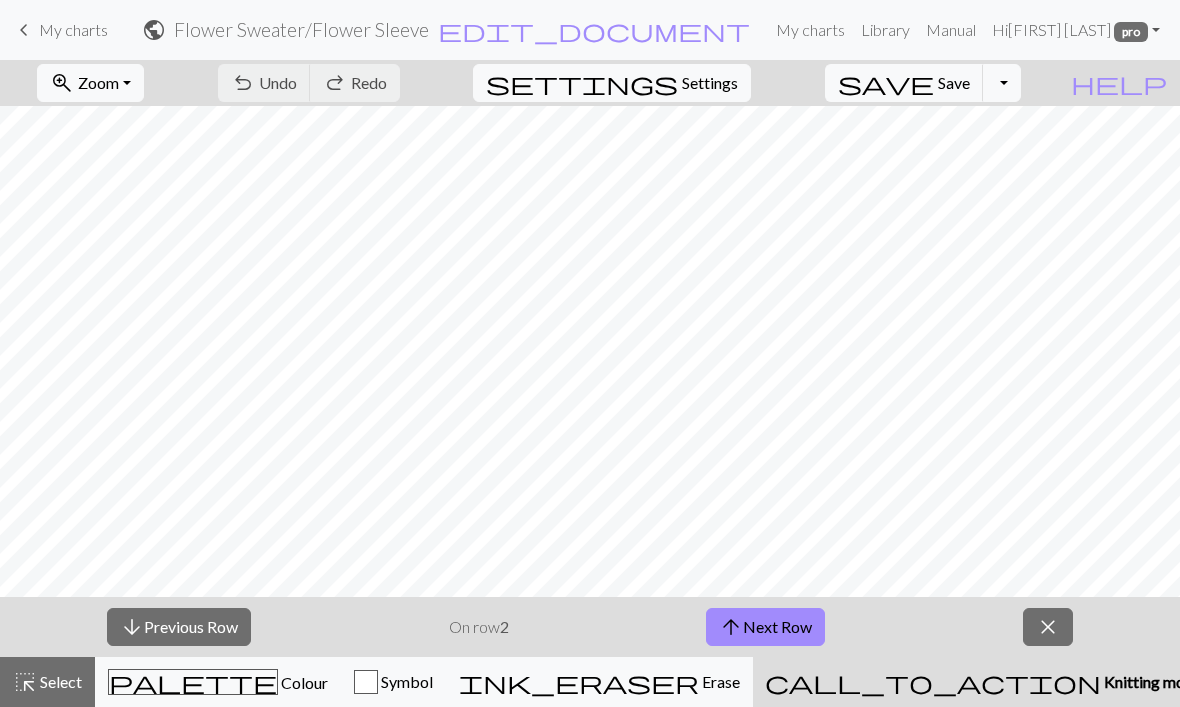 click on "arrow_upward  Next Row" at bounding box center [765, 627] 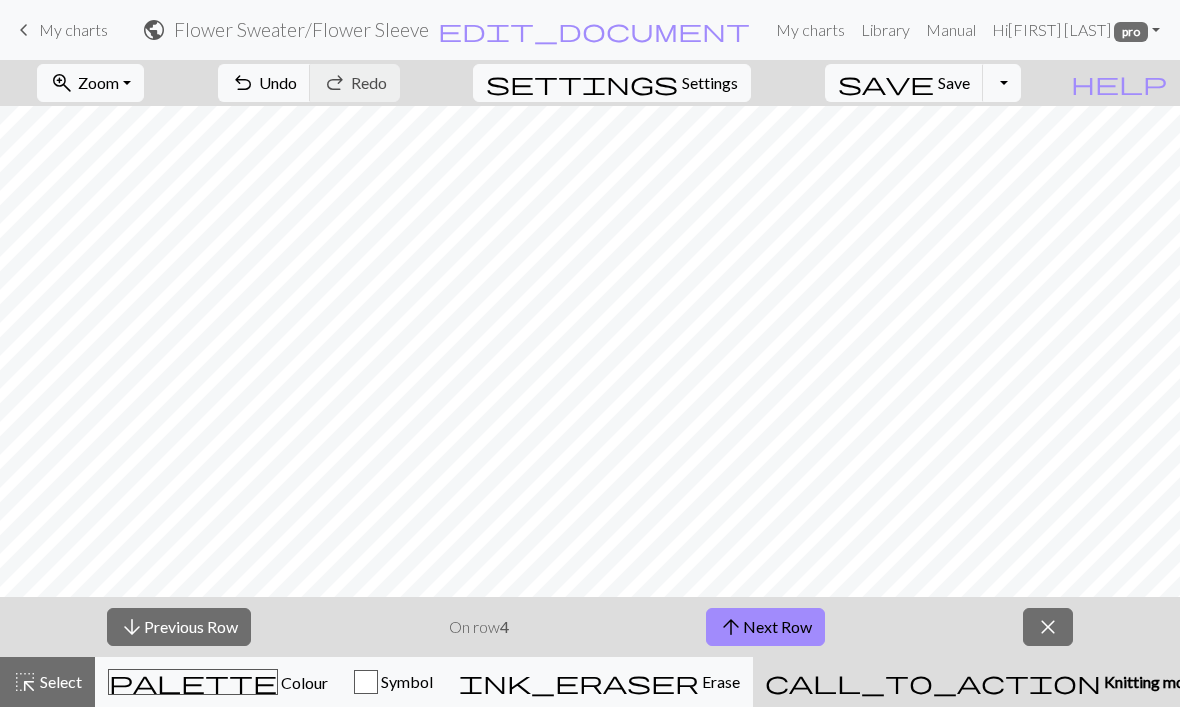 click on "arrow_upward  Next Row" at bounding box center [765, 627] 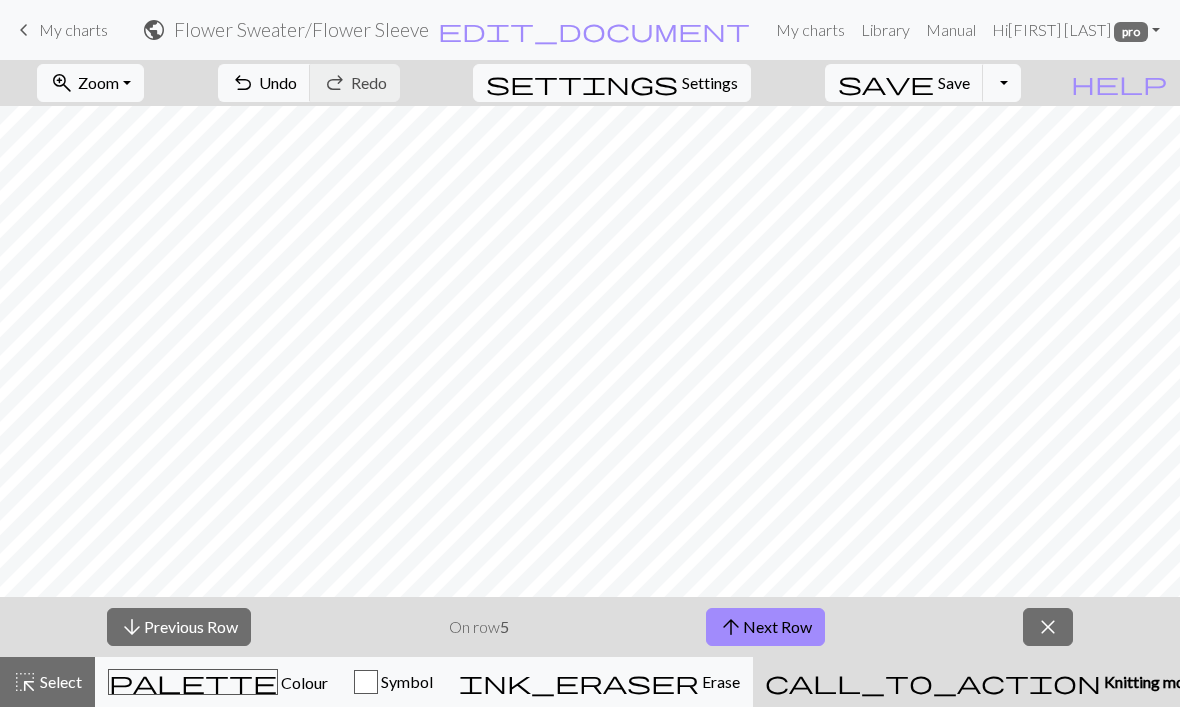 click on "arrow_upward  Next Row" at bounding box center (765, 627) 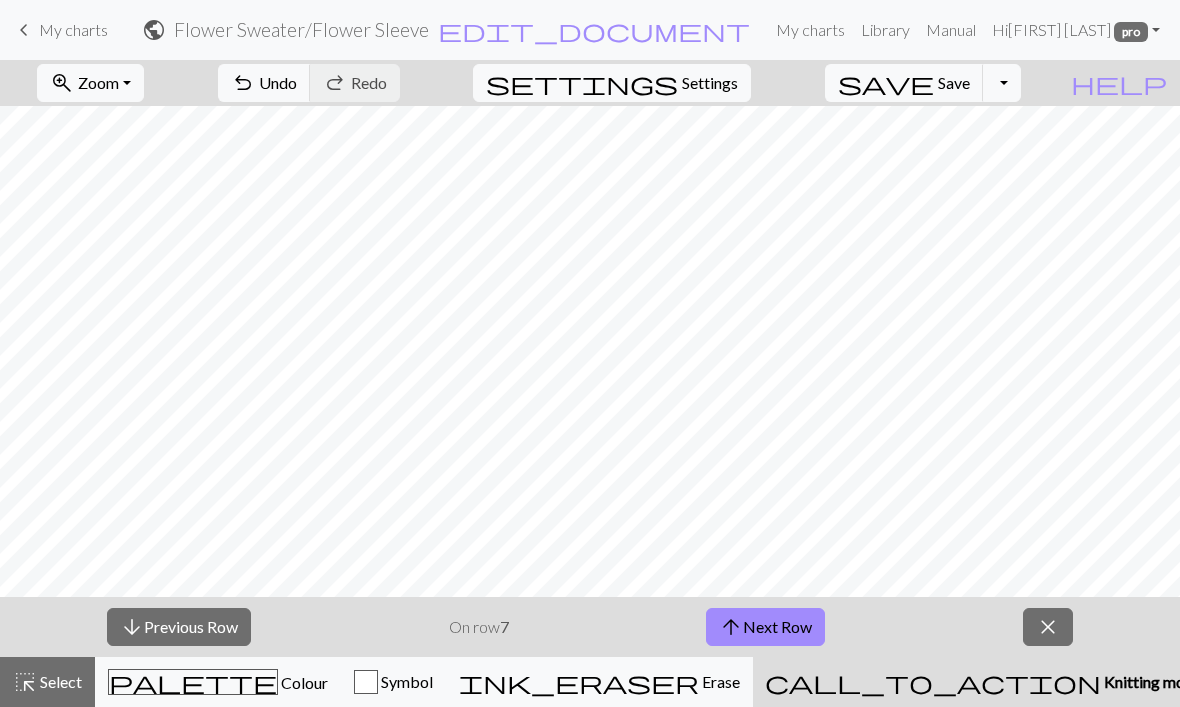 click on "arrow_upward  Next Row" at bounding box center (765, 627) 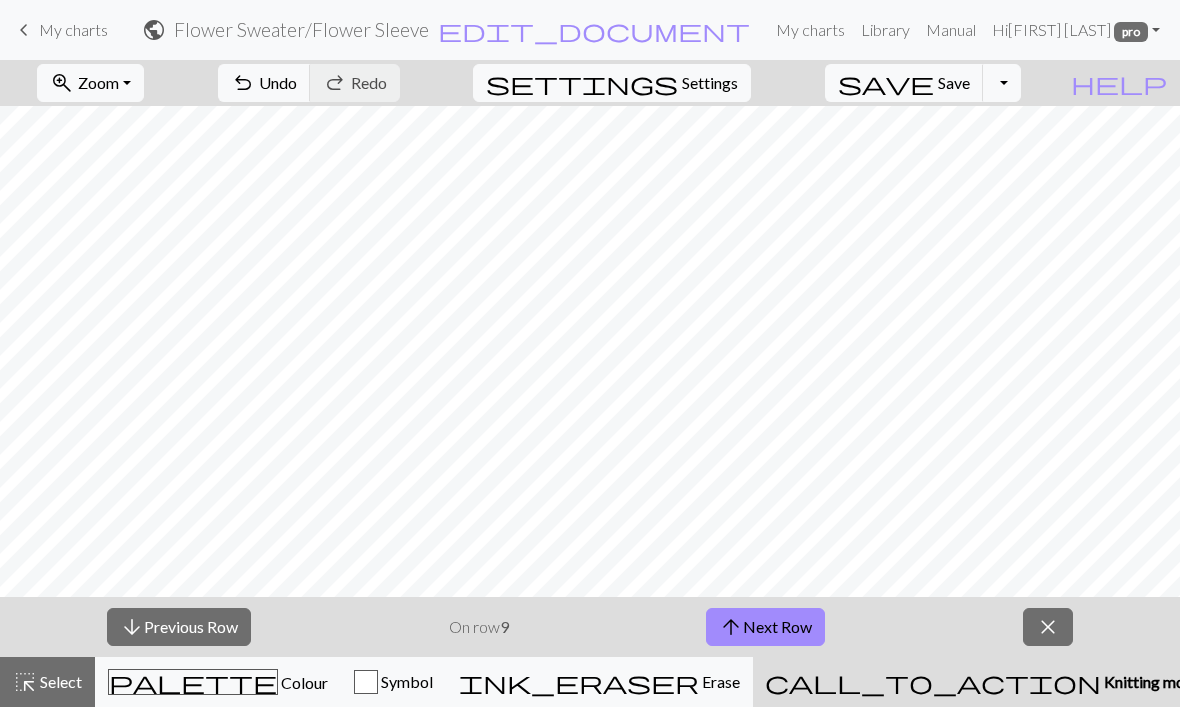 click on "arrow_upward  Next Row" at bounding box center (765, 627) 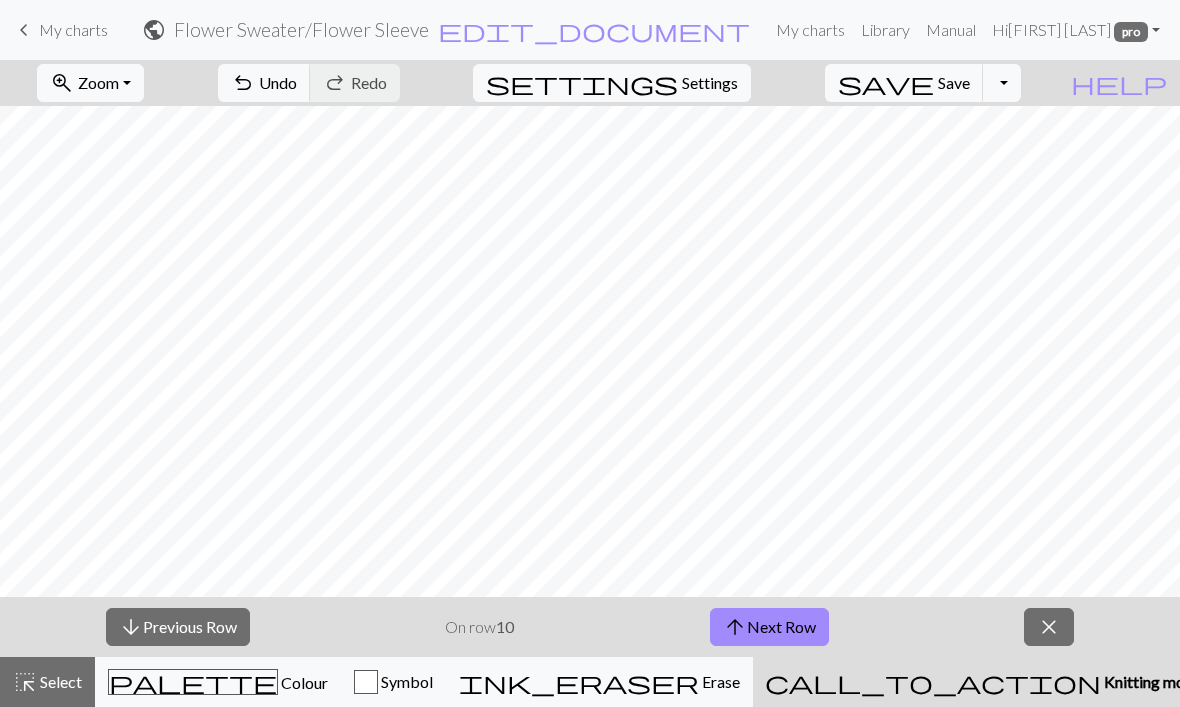 click on "arrow_upward  Next Row" at bounding box center [769, 627] 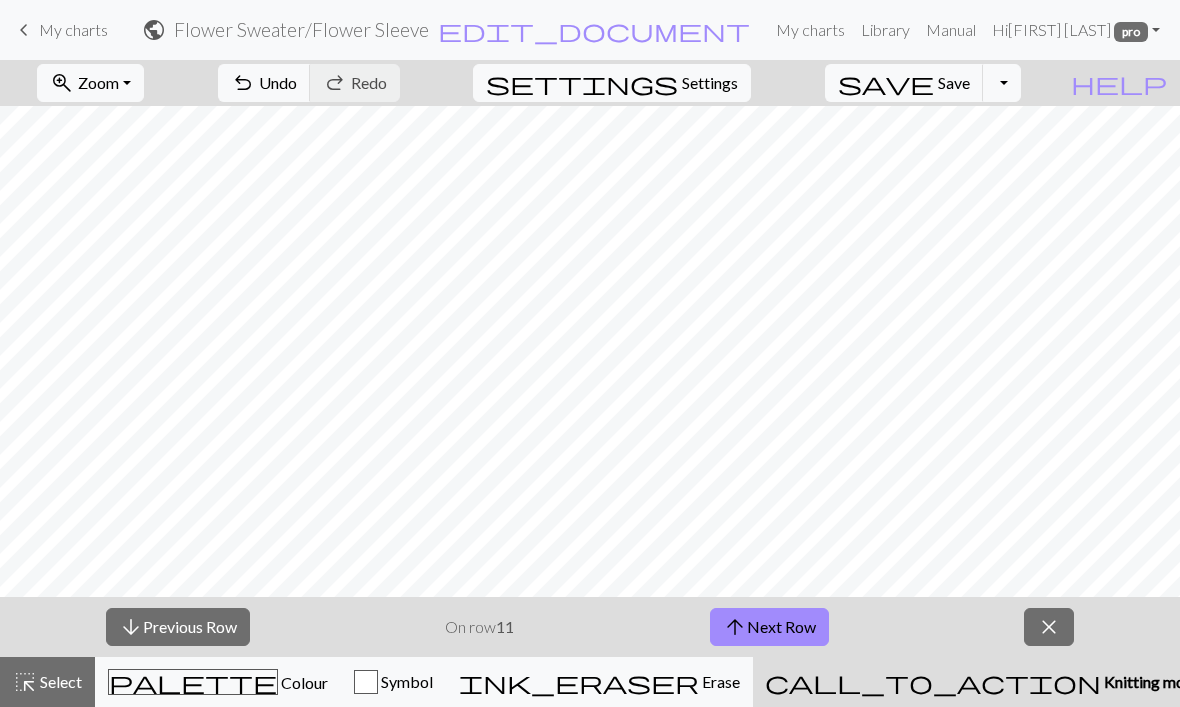 click on "arrow_upward  Next Row" at bounding box center [769, 627] 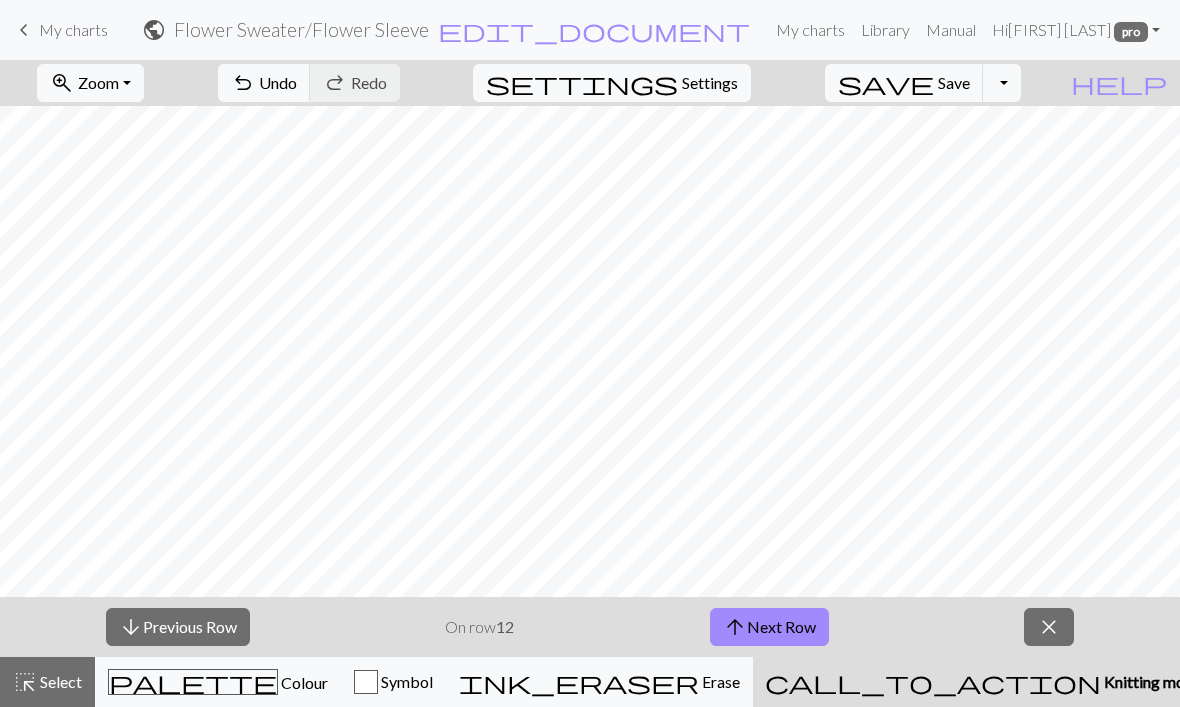 click on "arrow_upward  Next Row" at bounding box center (769, 627) 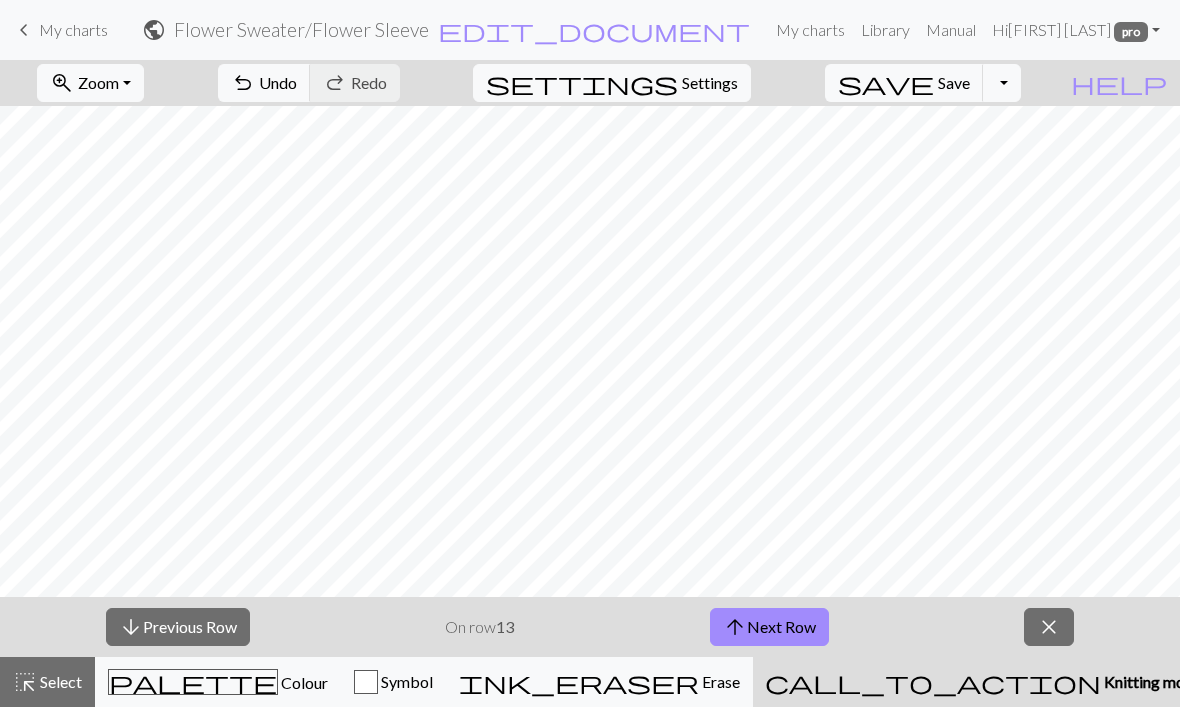 click on "save Save Save" at bounding box center (904, 83) 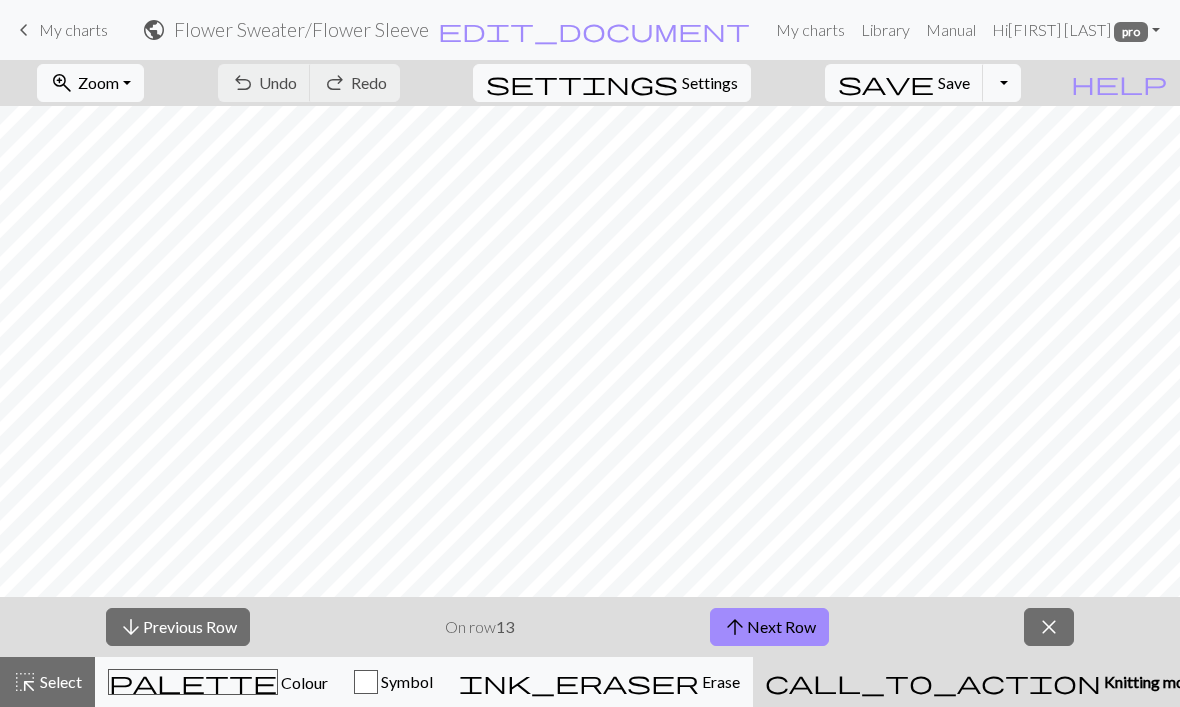 click on "Save" at bounding box center (954, 82) 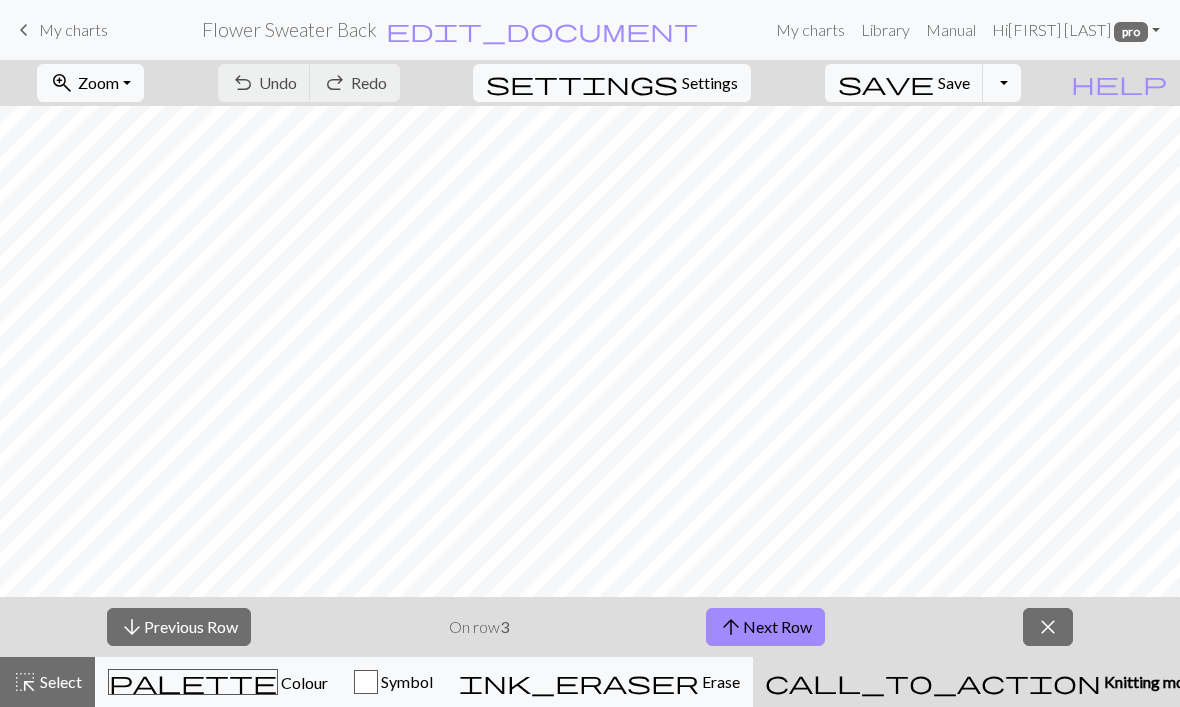 scroll, scrollTop: 0, scrollLeft: 0, axis: both 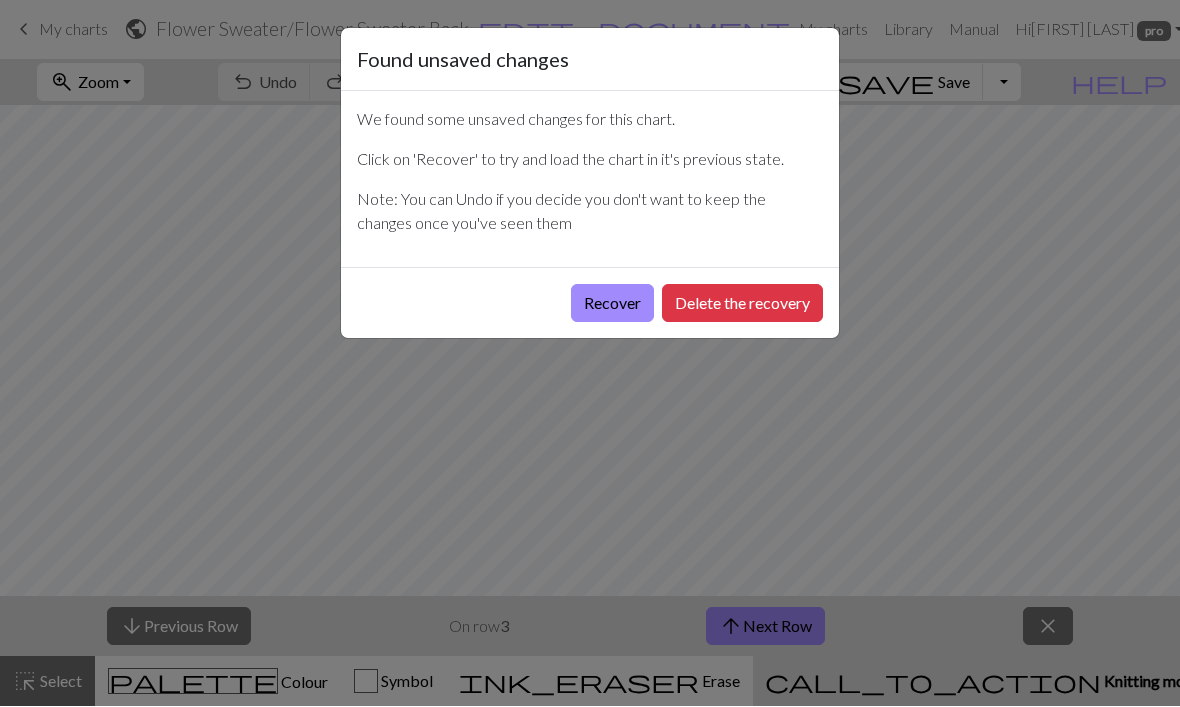 click on "Delete the recovery" at bounding box center (742, 304) 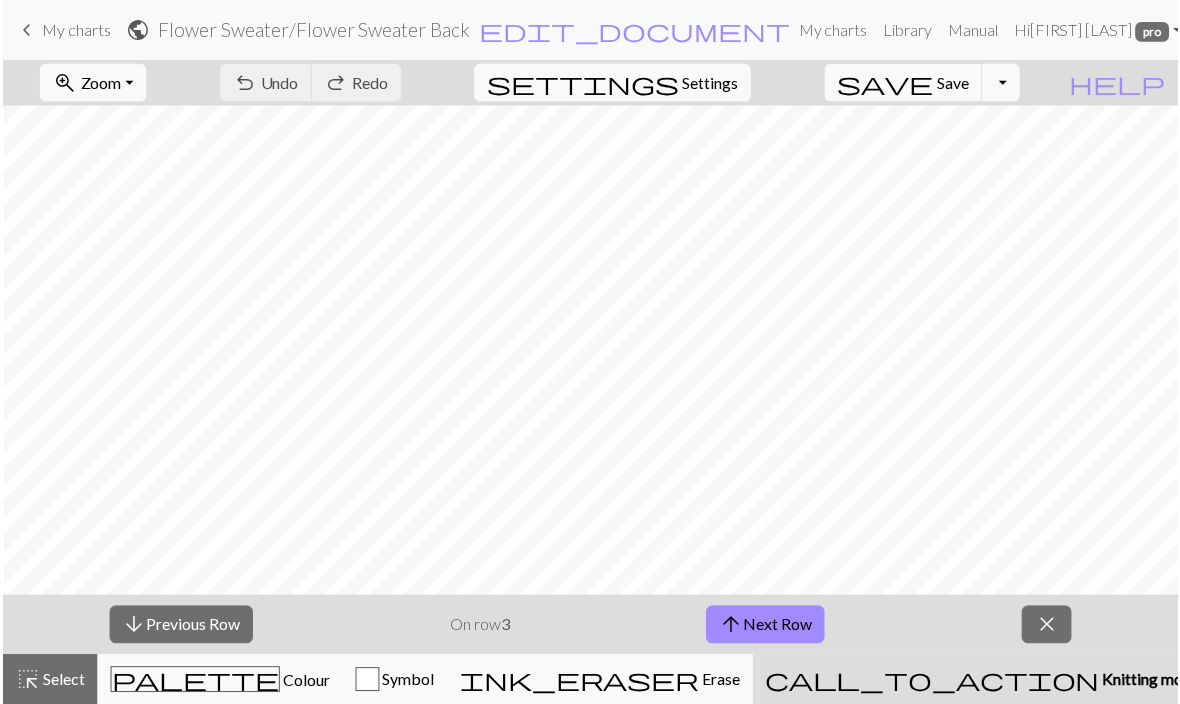 scroll, scrollTop: 865, scrollLeft: 237, axis: both 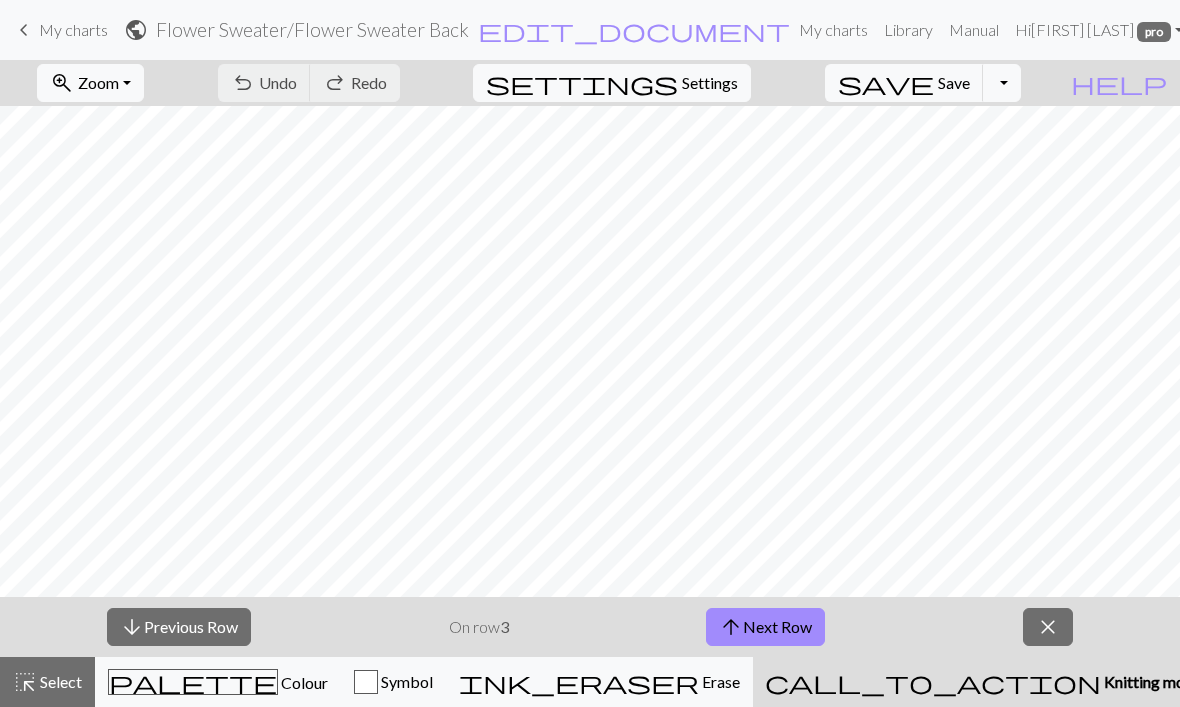 click on "arrow_upward  Next Row" at bounding box center [765, 627] 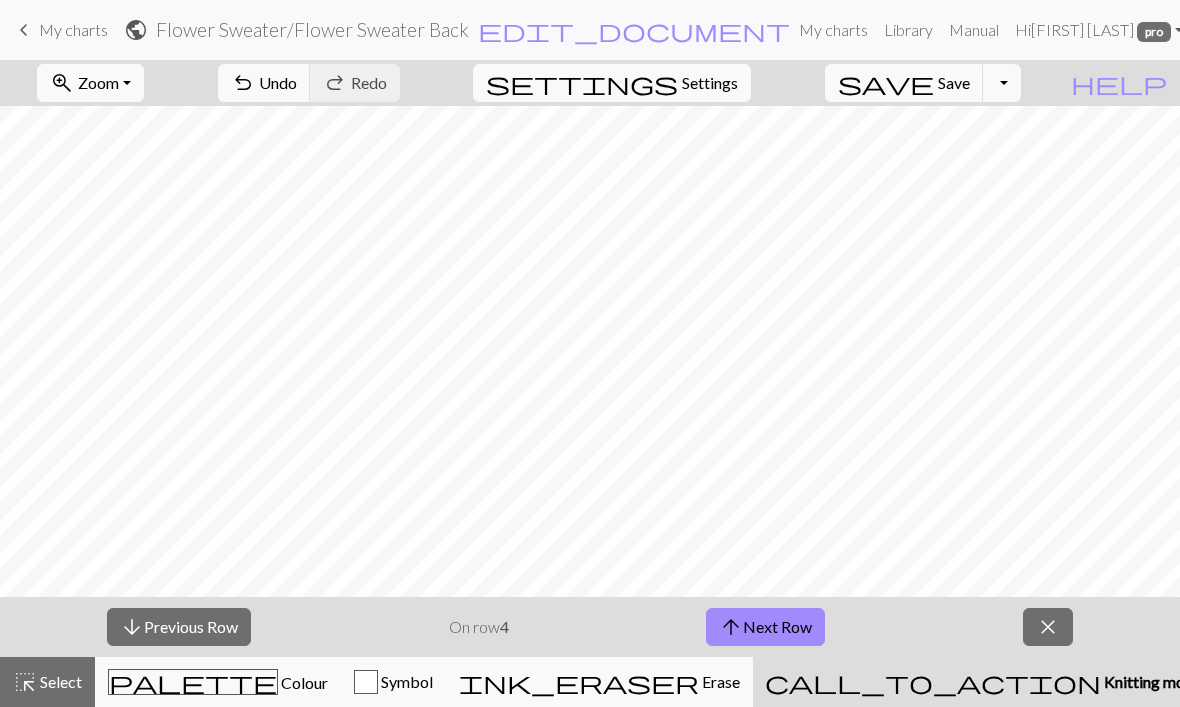 click on "arrow_upward  Next Row" at bounding box center [765, 627] 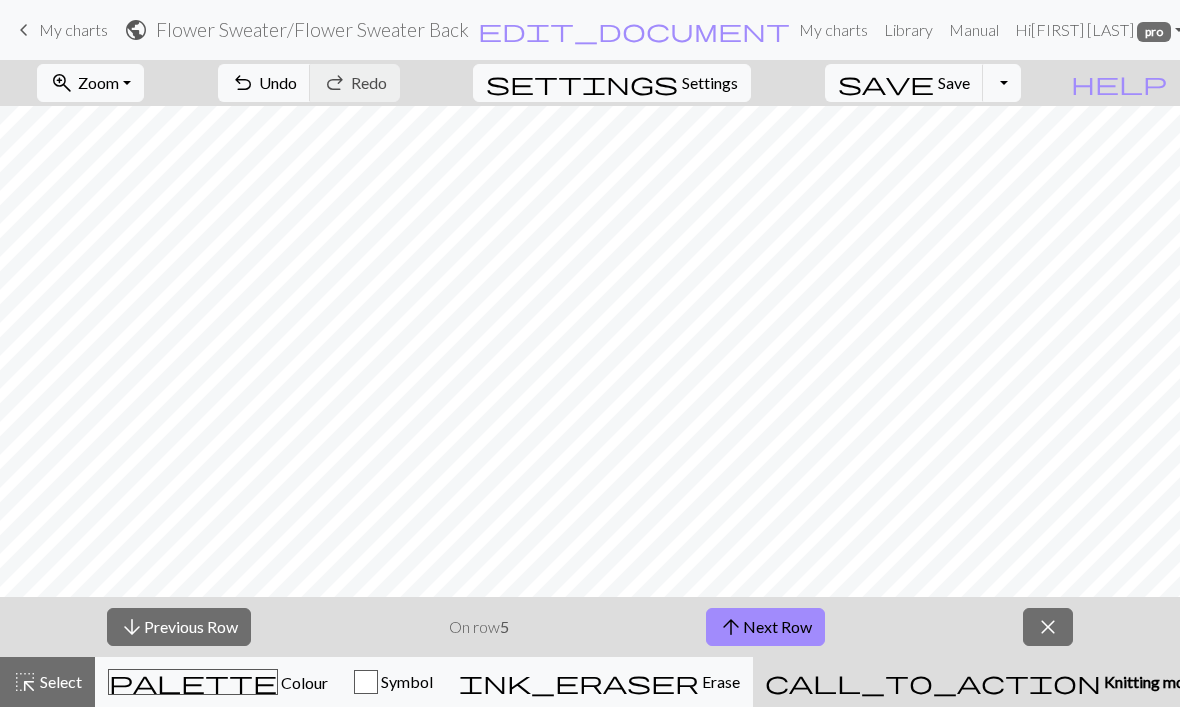 click on "arrow_upward  Next Row" at bounding box center [765, 627] 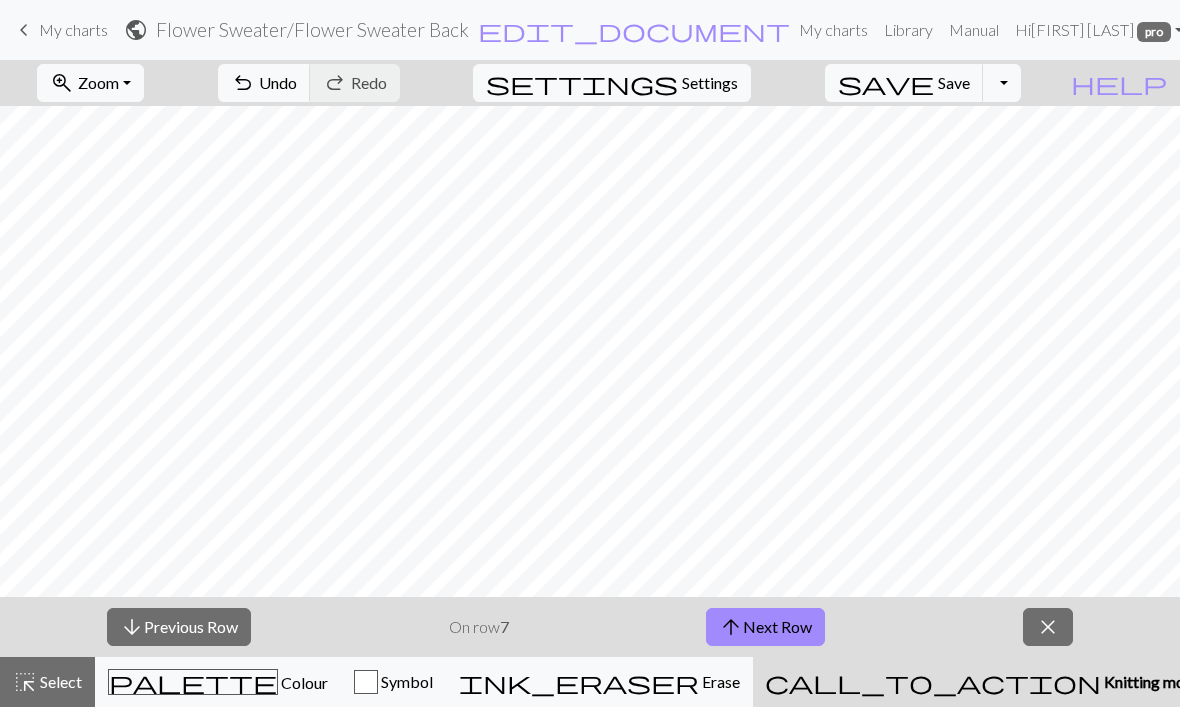 click on "arrow_upward  Next Row" at bounding box center (765, 627) 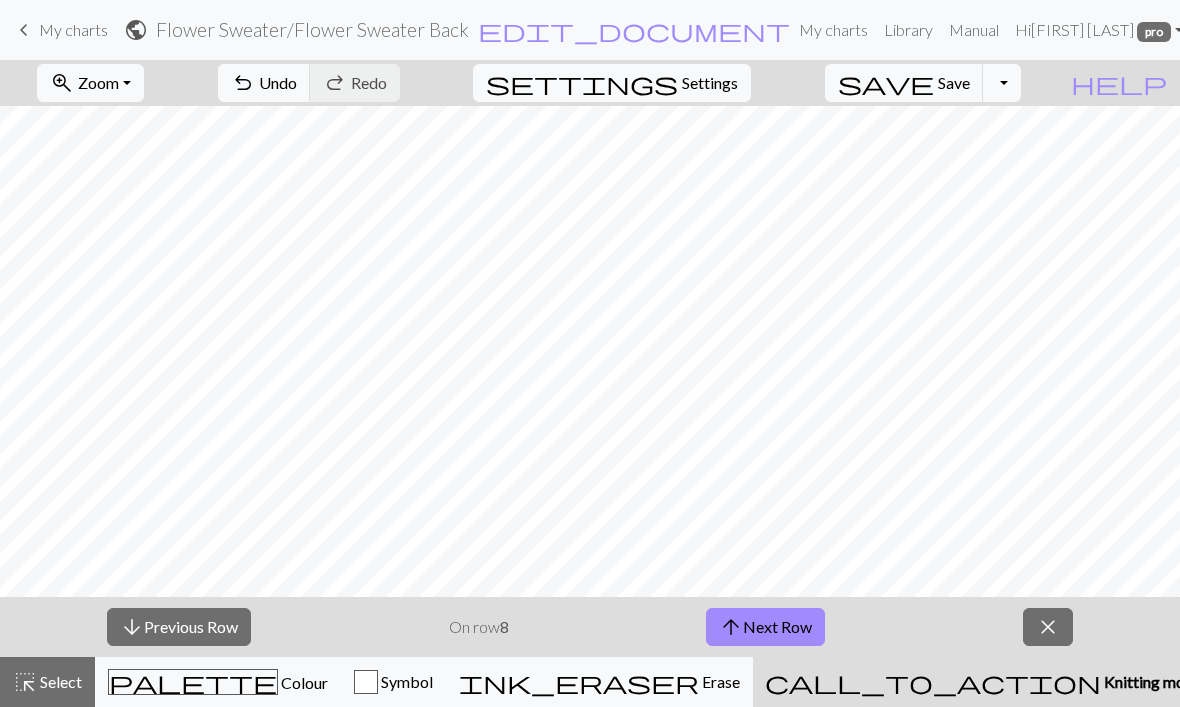 click on "arrow_upward  Next Row" at bounding box center [765, 627] 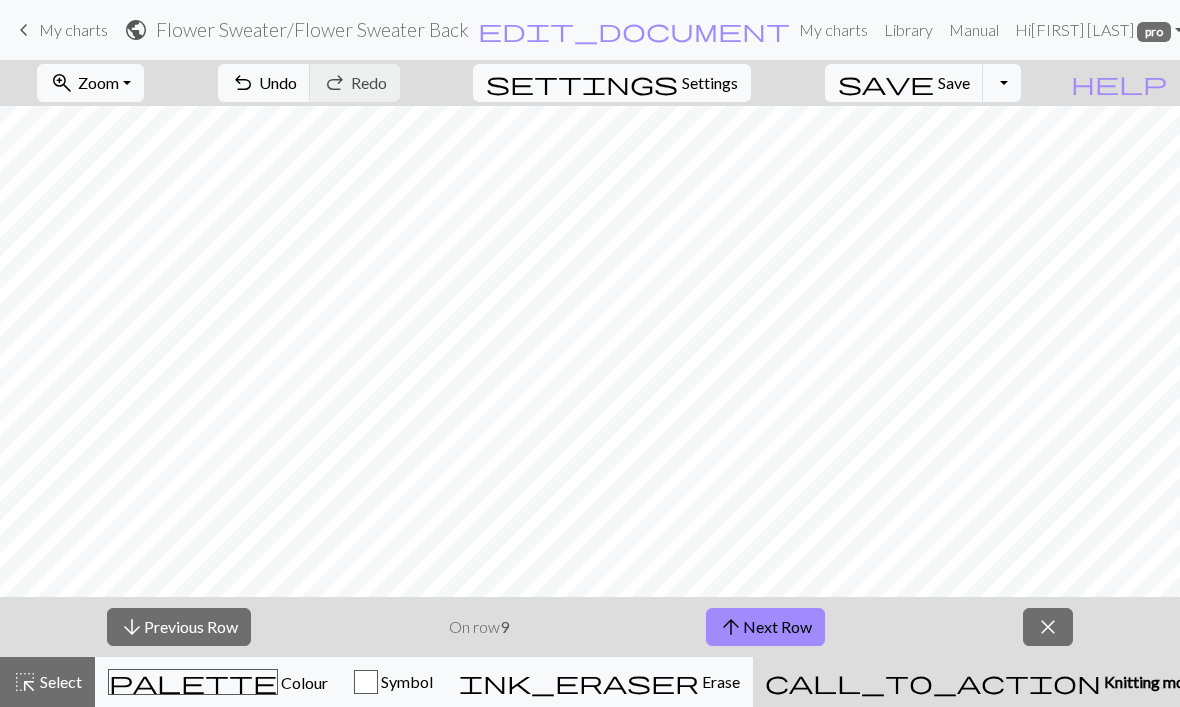 click on "arrow_upward  Next Row" at bounding box center [765, 627] 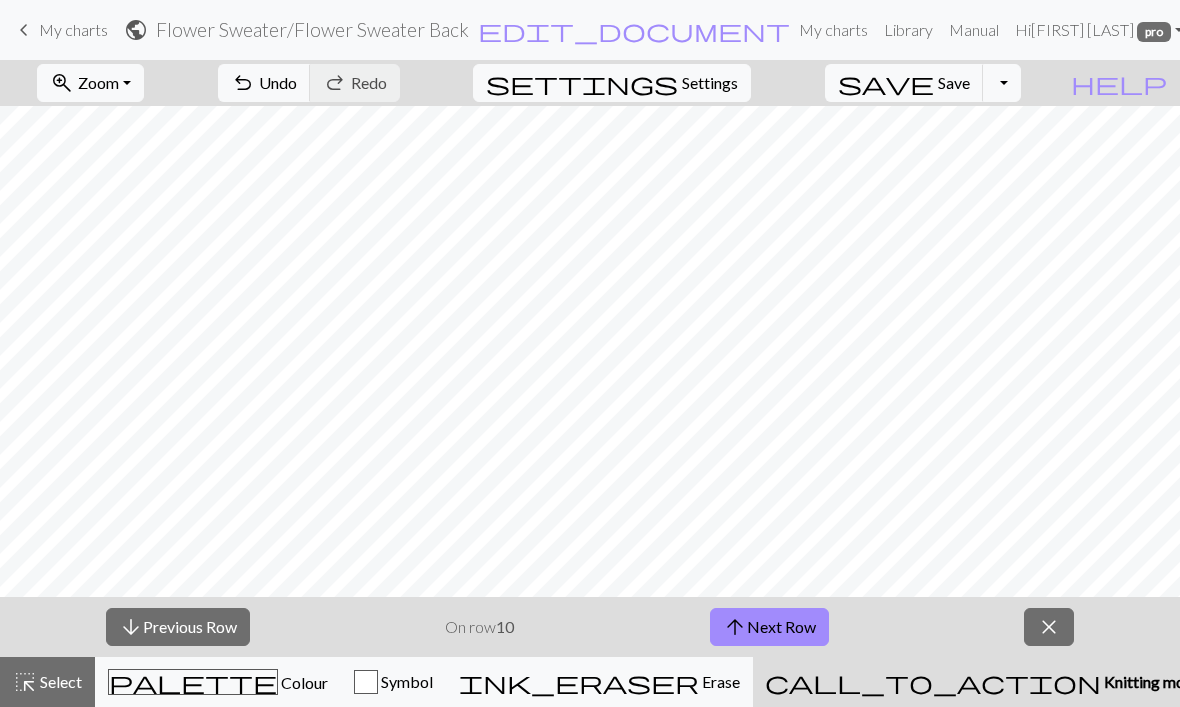 click on "arrow_upward  Next Row" at bounding box center [769, 627] 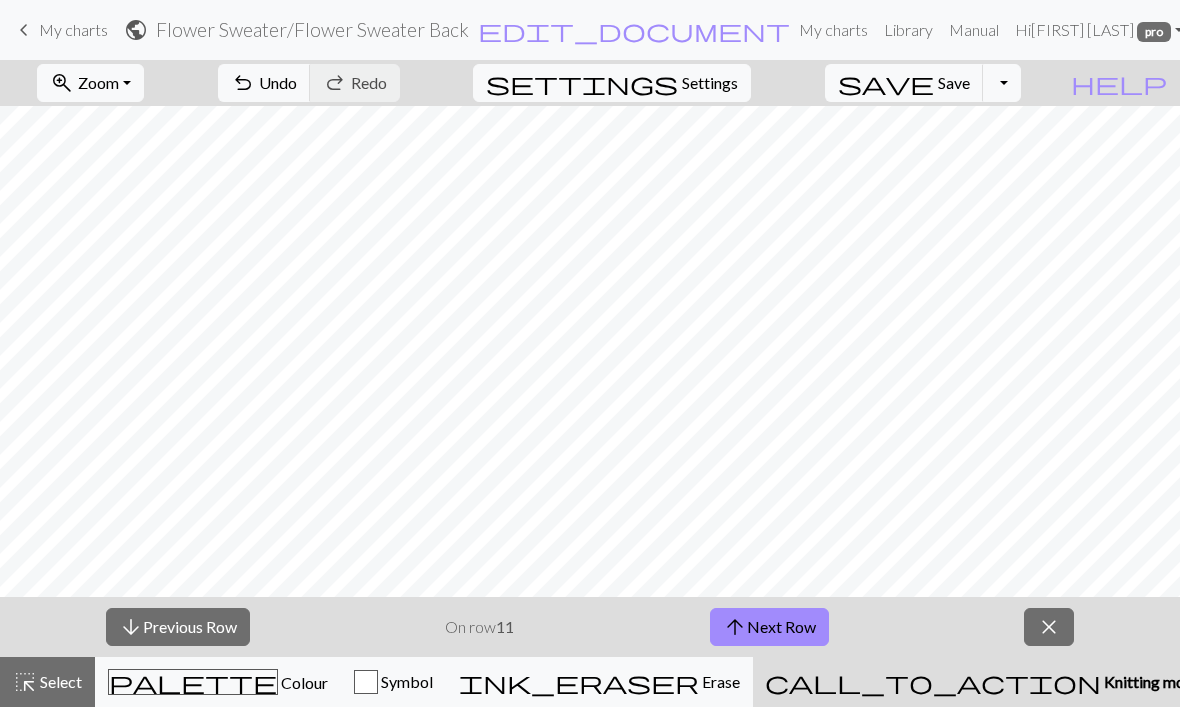 click on "arrow_upward  Next Row" at bounding box center [769, 627] 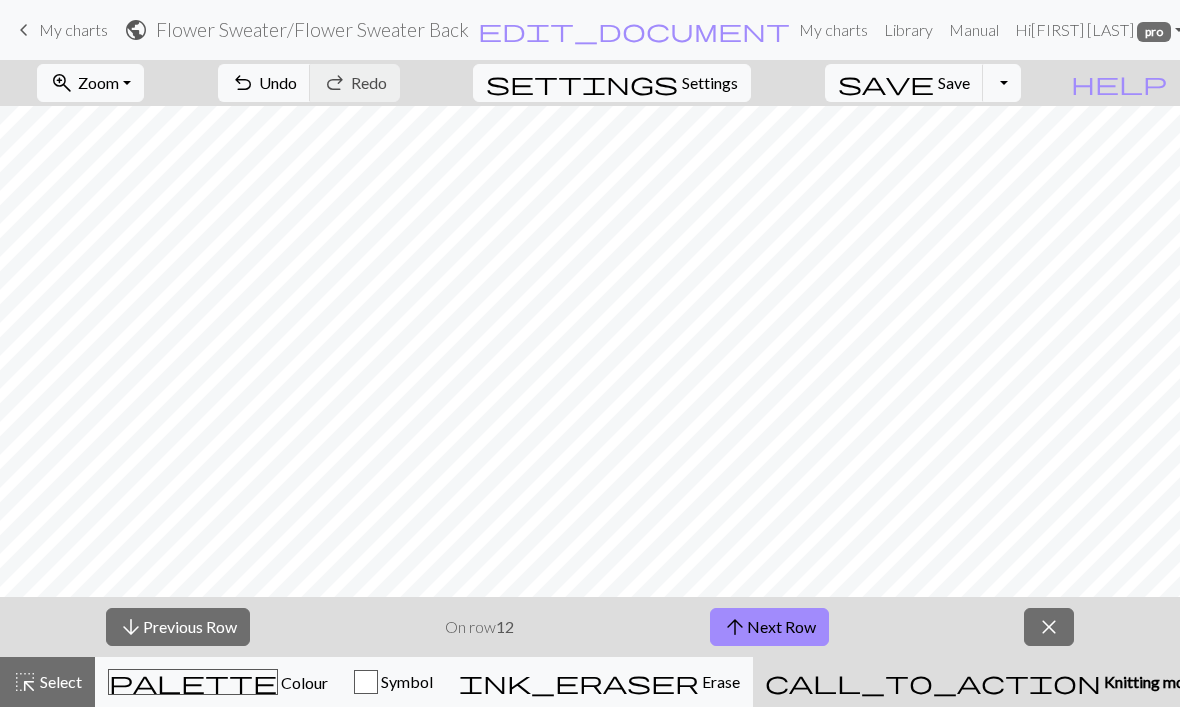 click on "arrow_upward  Next Row" at bounding box center [769, 627] 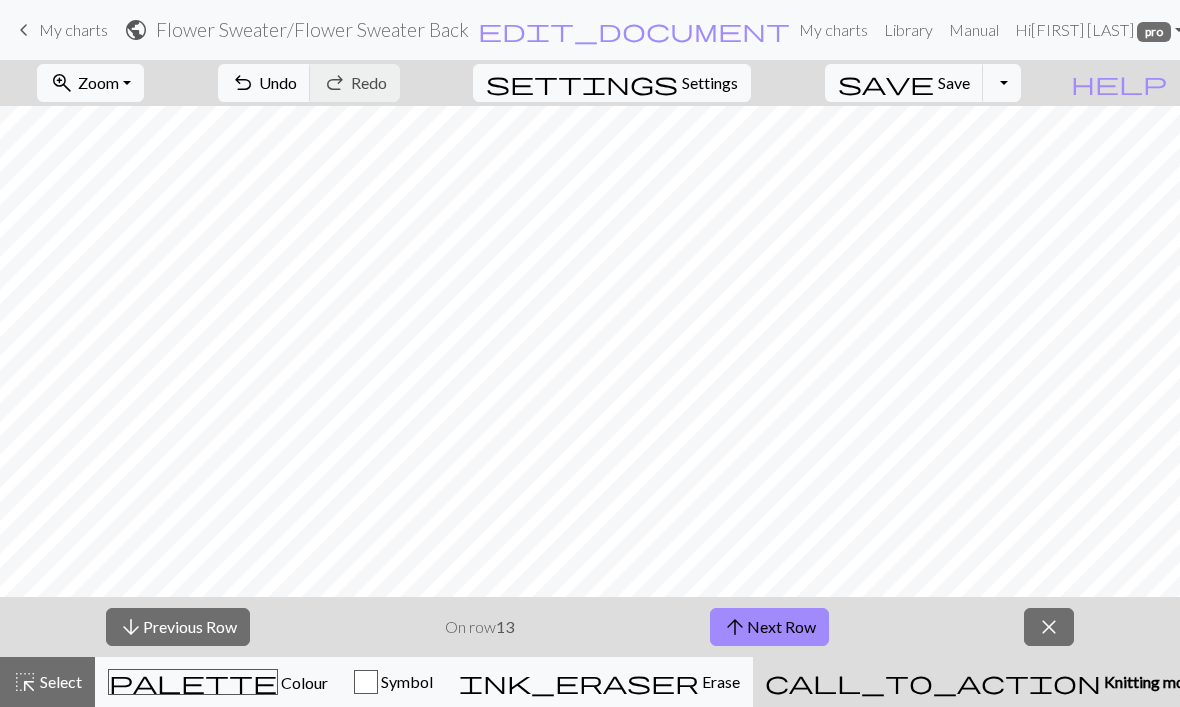 click on "save Save Save" at bounding box center [904, 83] 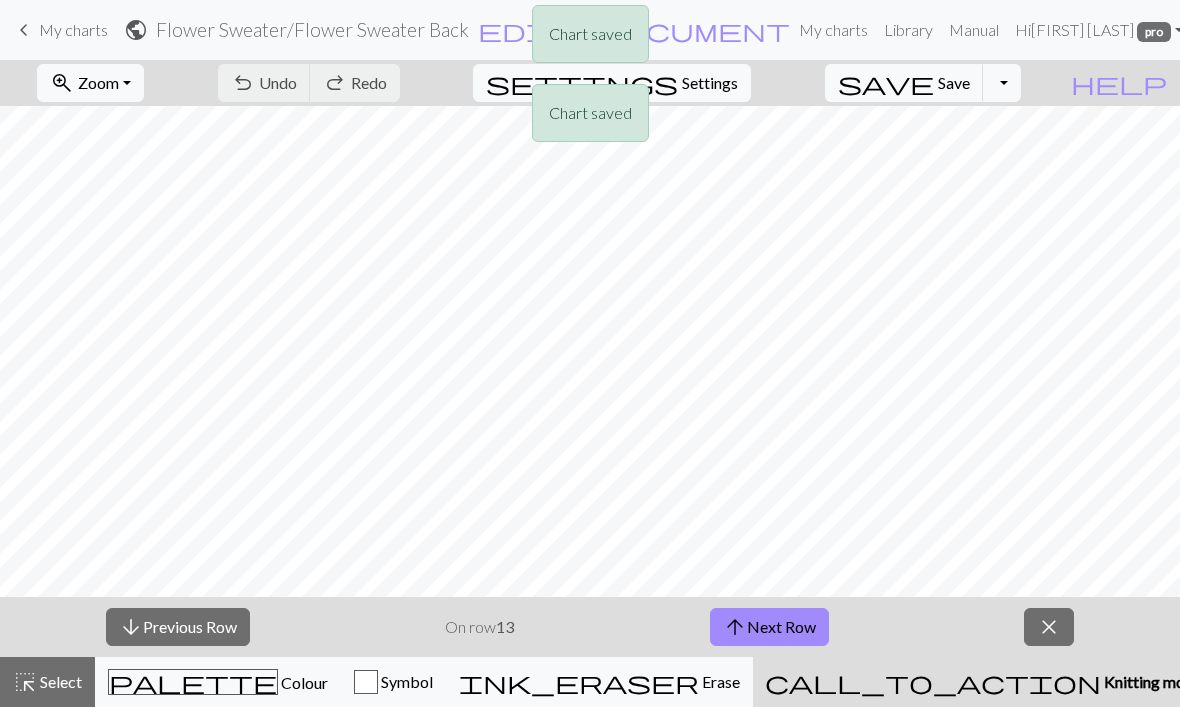 click on "Chart saved Chart saved" at bounding box center [590, 79] 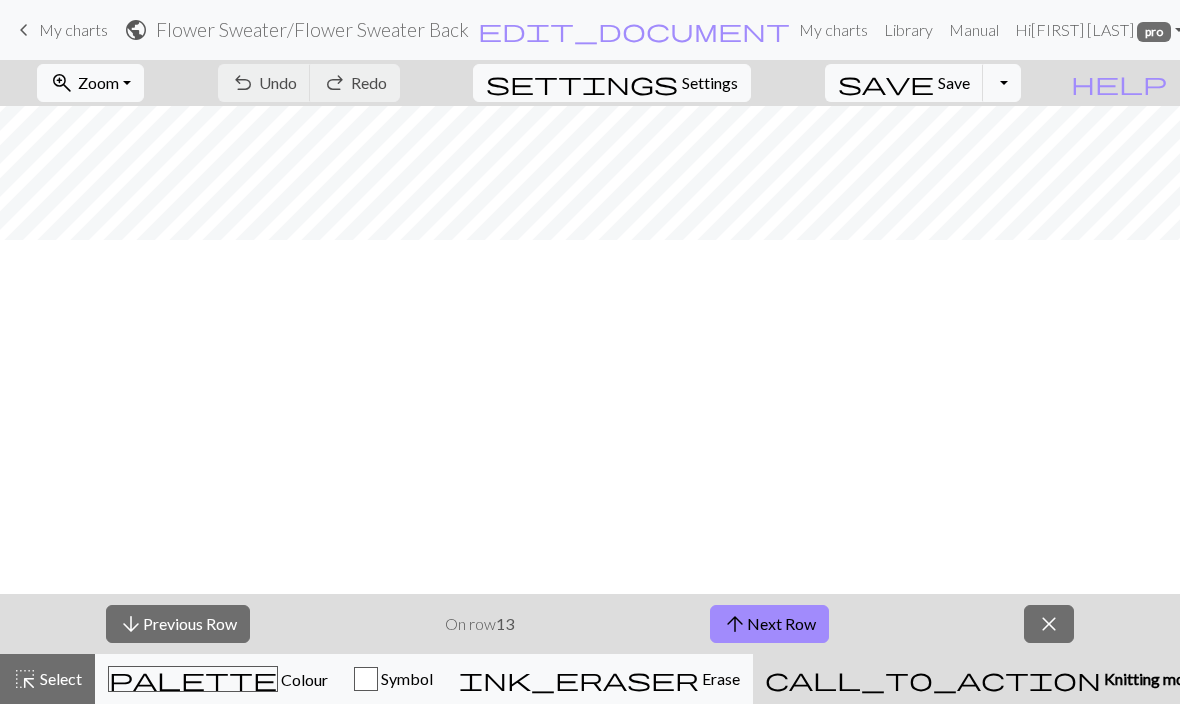 scroll, scrollTop: 508, scrollLeft: 237, axis: both 